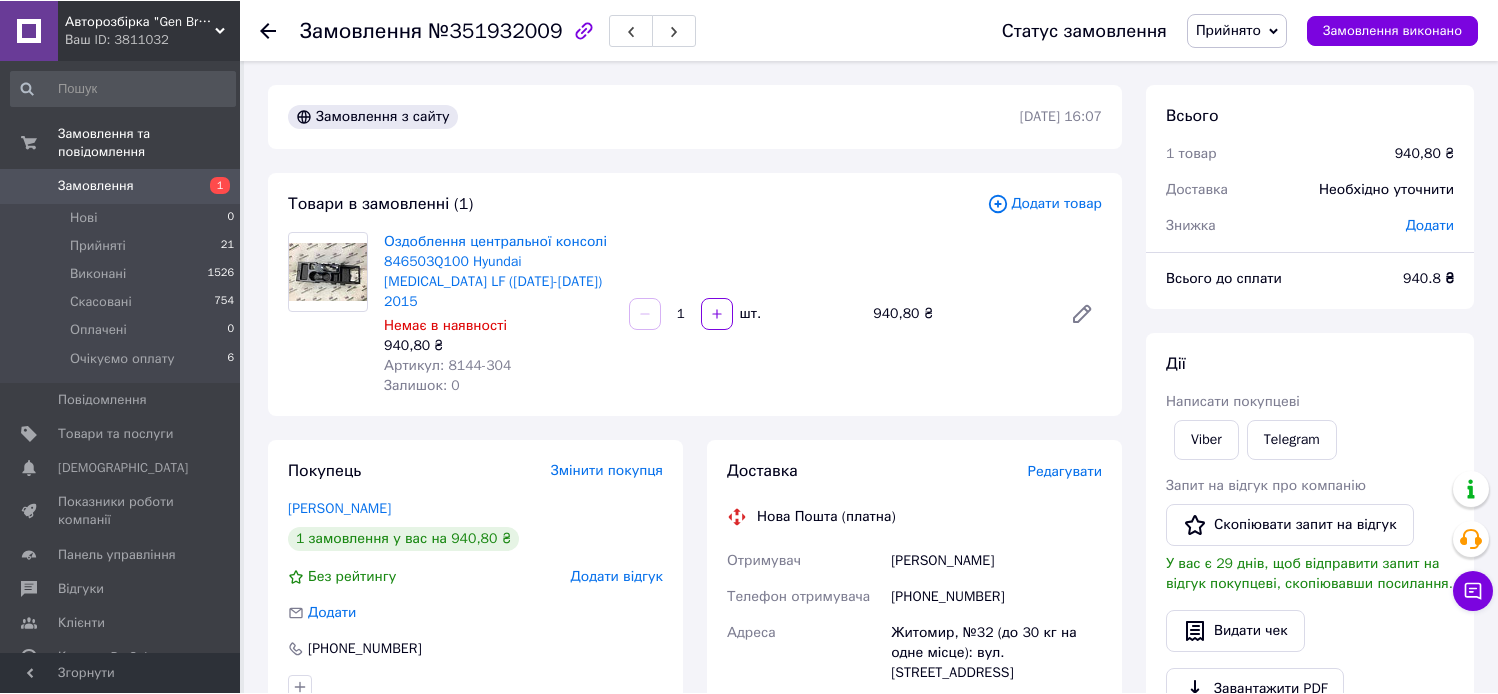 scroll, scrollTop: 0, scrollLeft: 0, axis: both 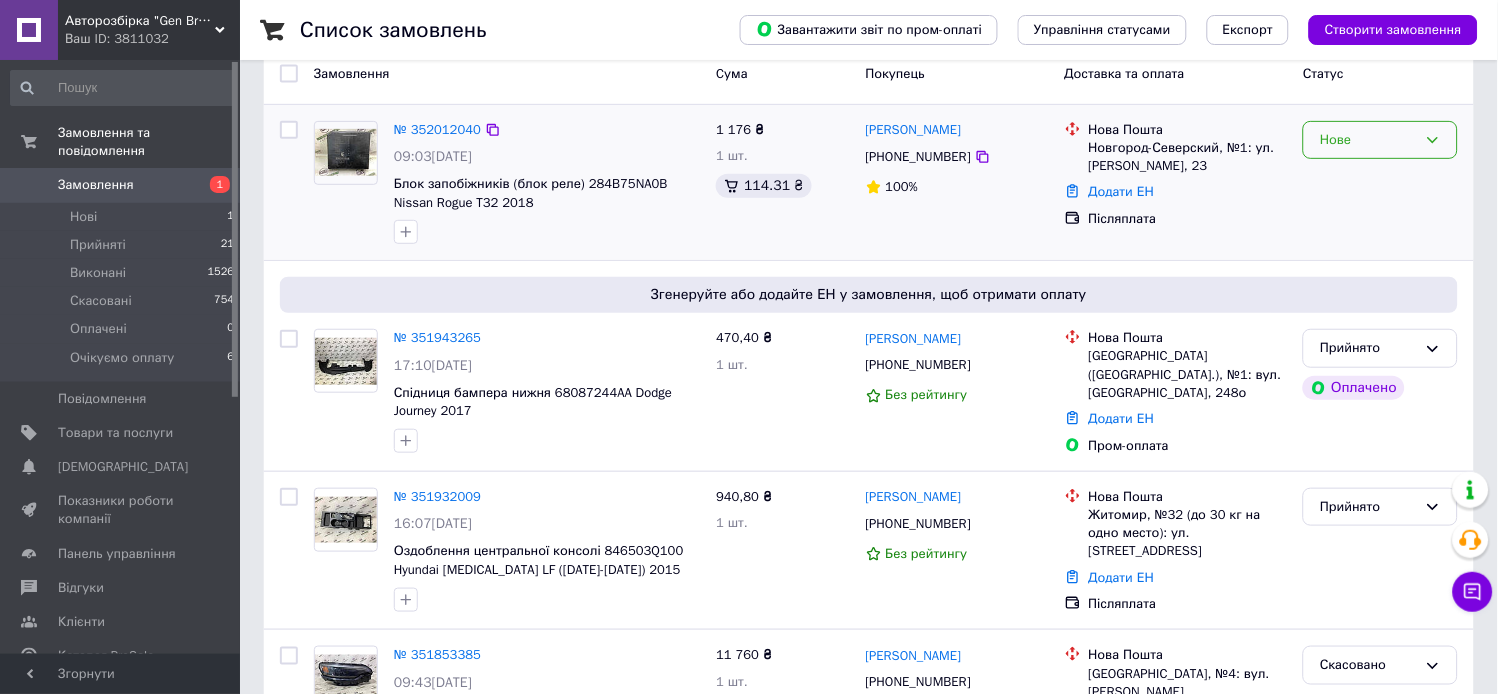 click on "Нове" at bounding box center (1368, 140) 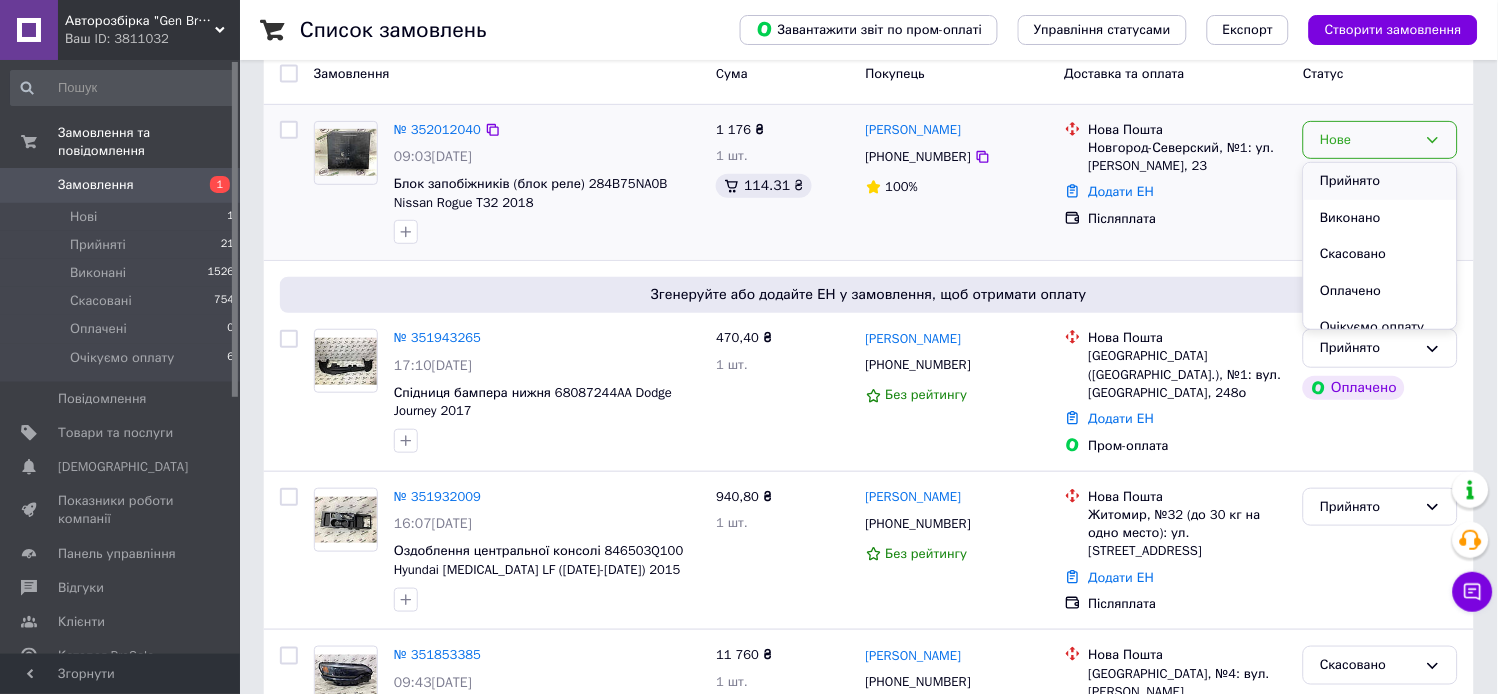 click on "Прийнято" at bounding box center [1380, 181] 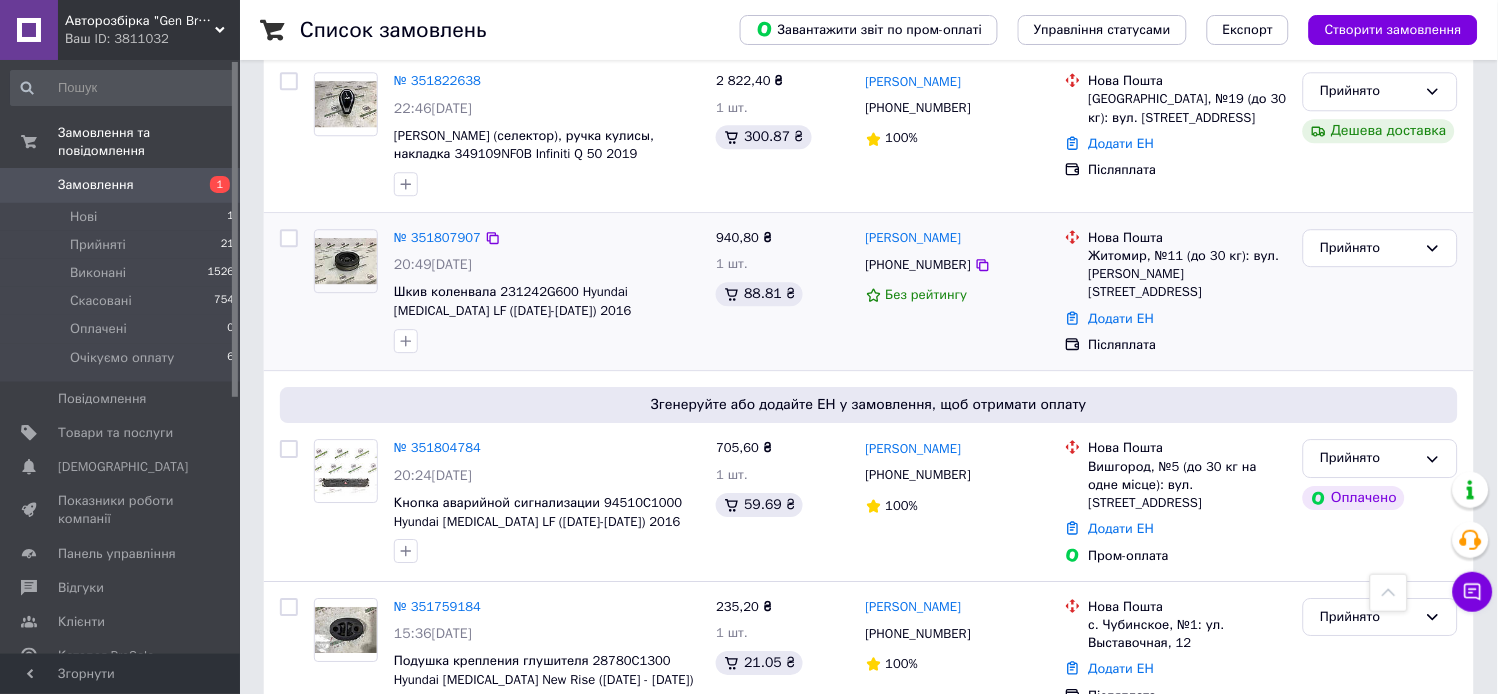 scroll, scrollTop: 1111, scrollLeft: 0, axis: vertical 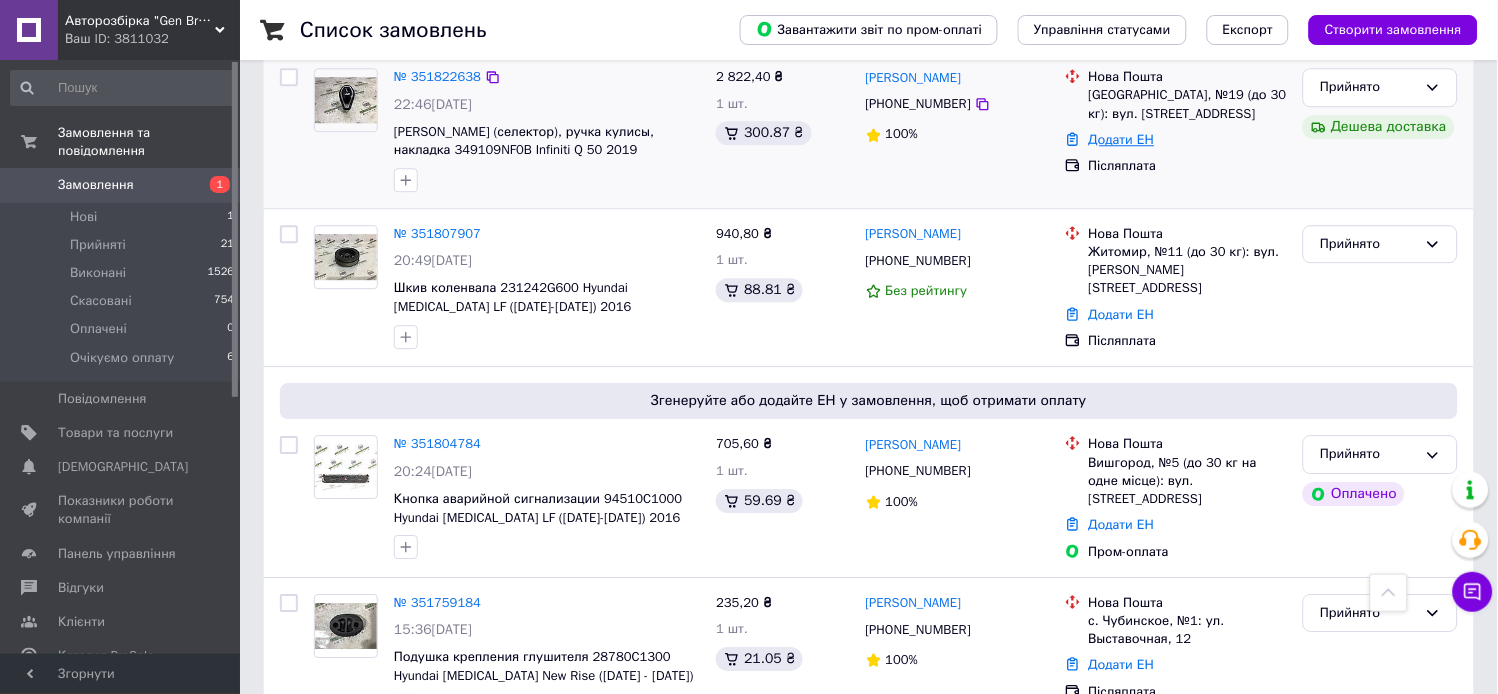 click on "Додати ЕН" at bounding box center [1122, 139] 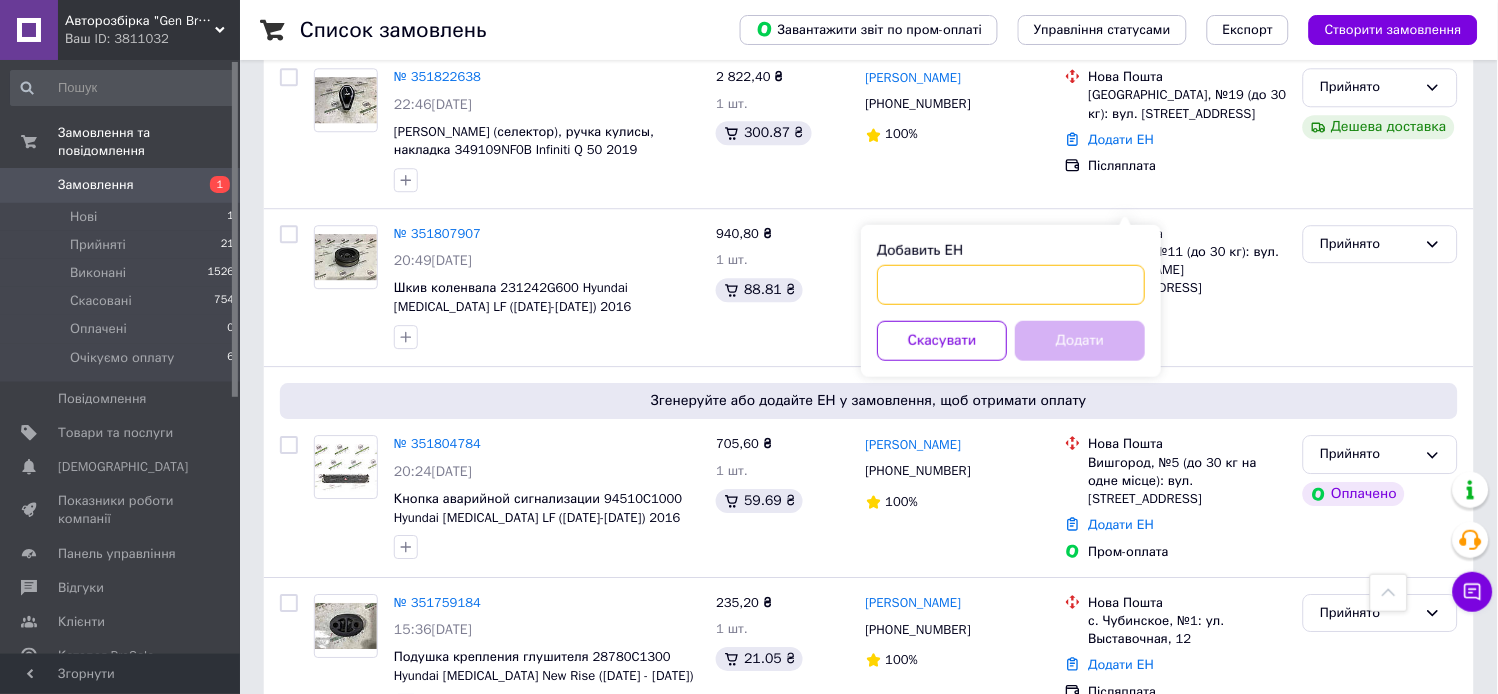 click on "Добавить ЕН" at bounding box center [1011, 285] 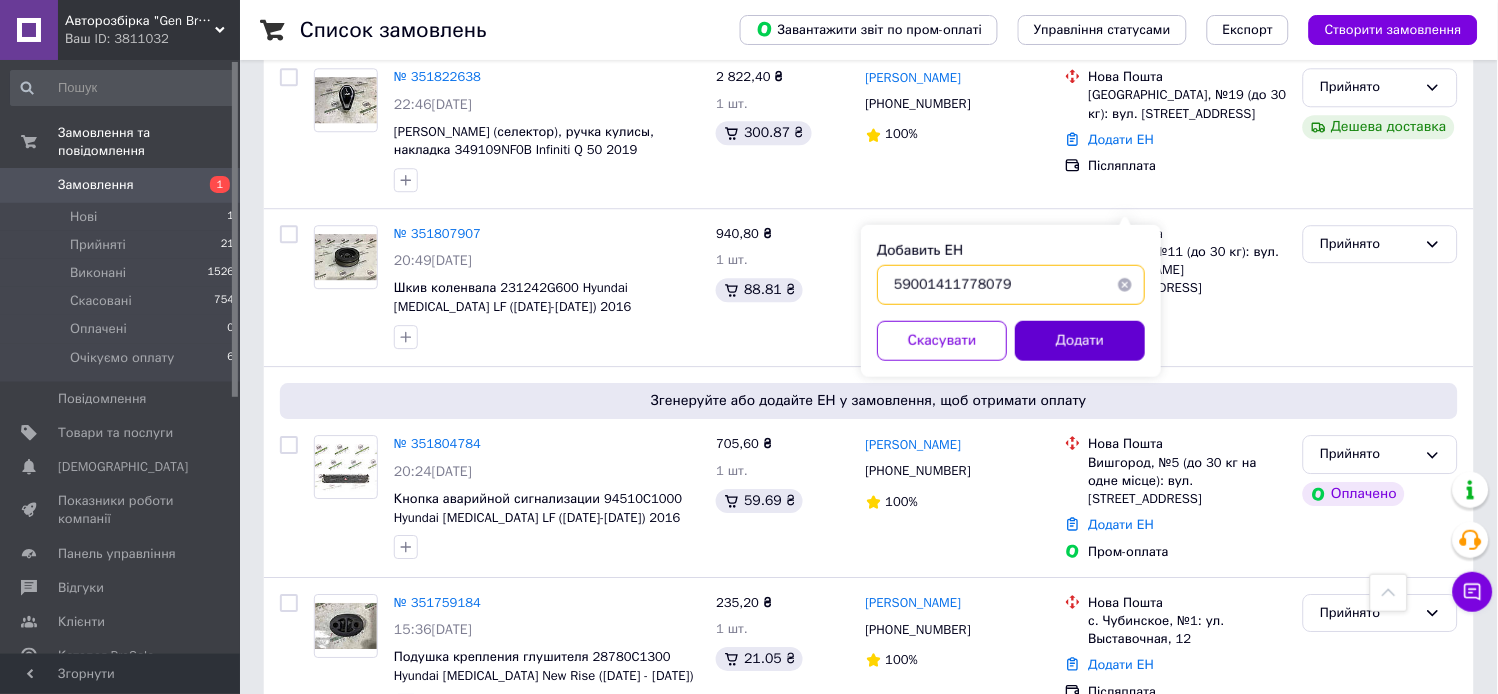 type on "59001411778079" 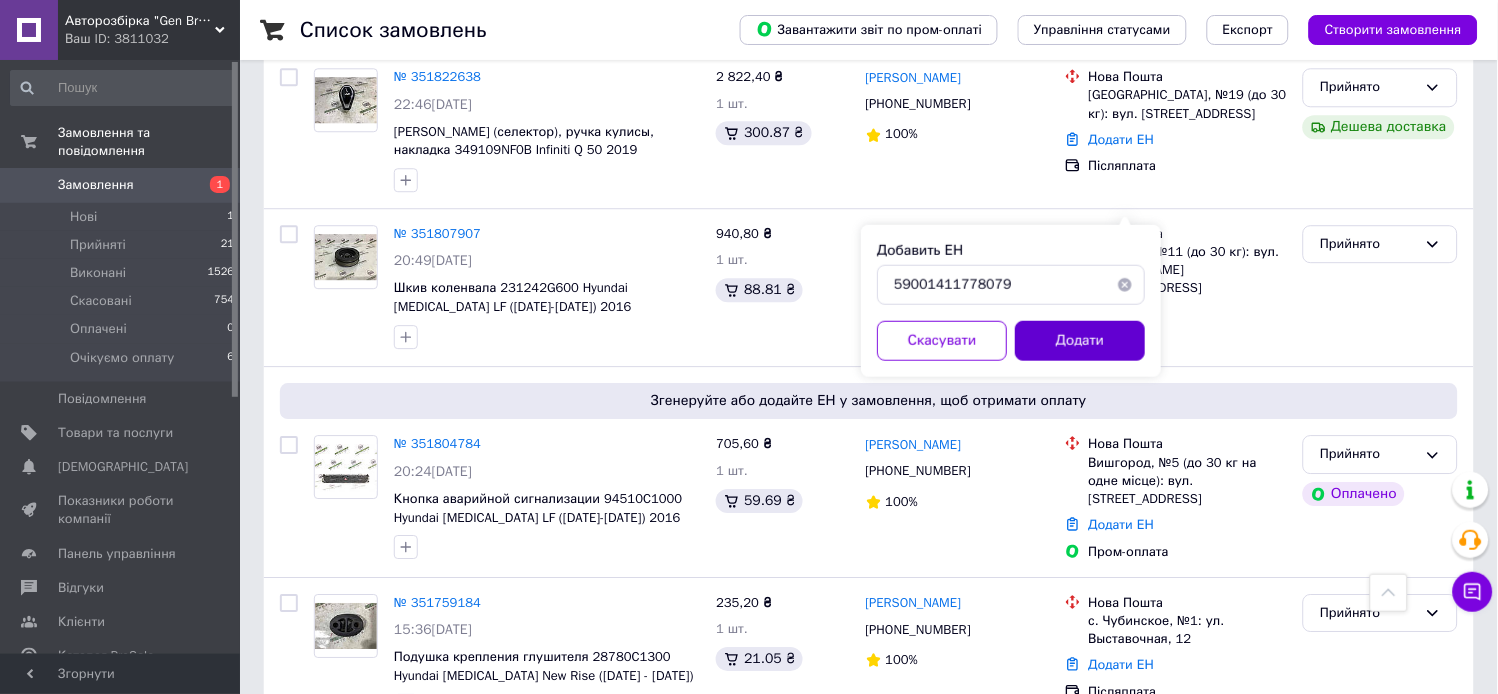 click on "Додати" at bounding box center [1080, 341] 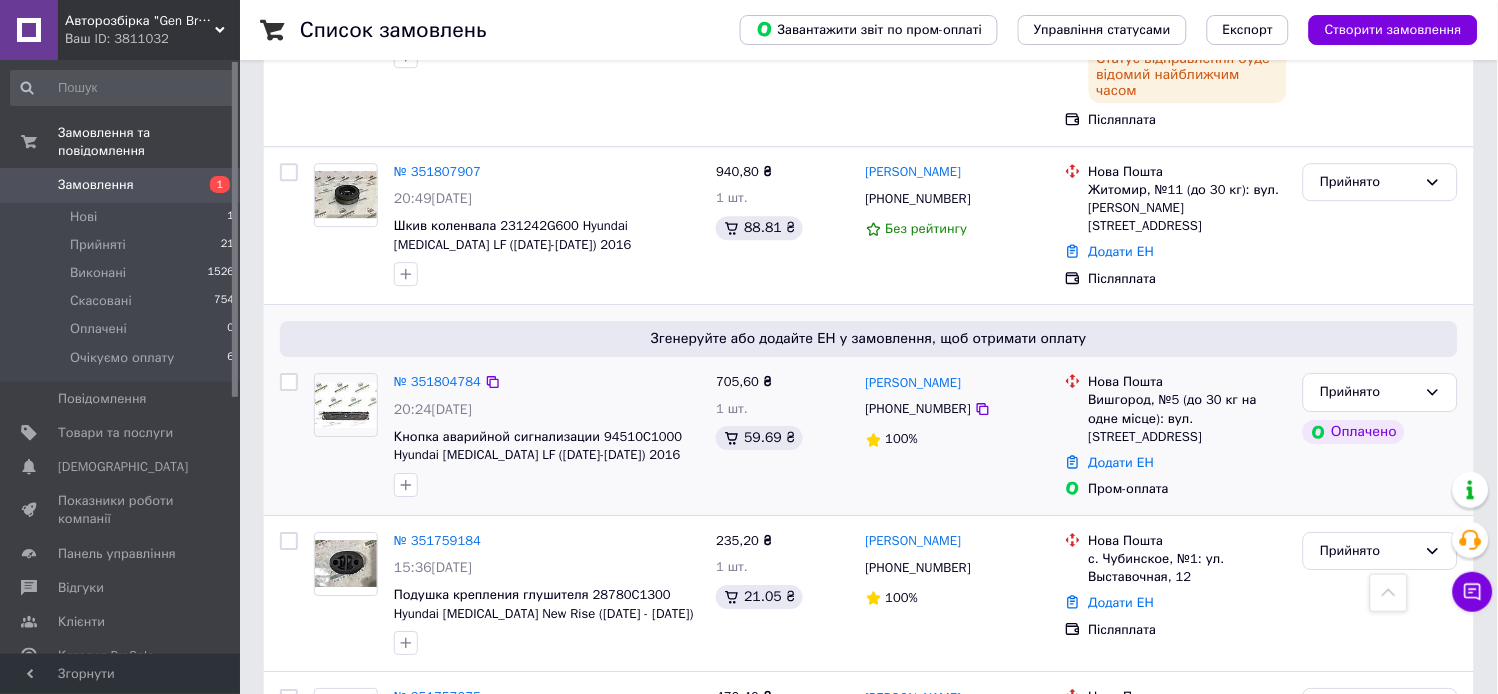 scroll, scrollTop: 1221, scrollLeft: 0, axis: vertical 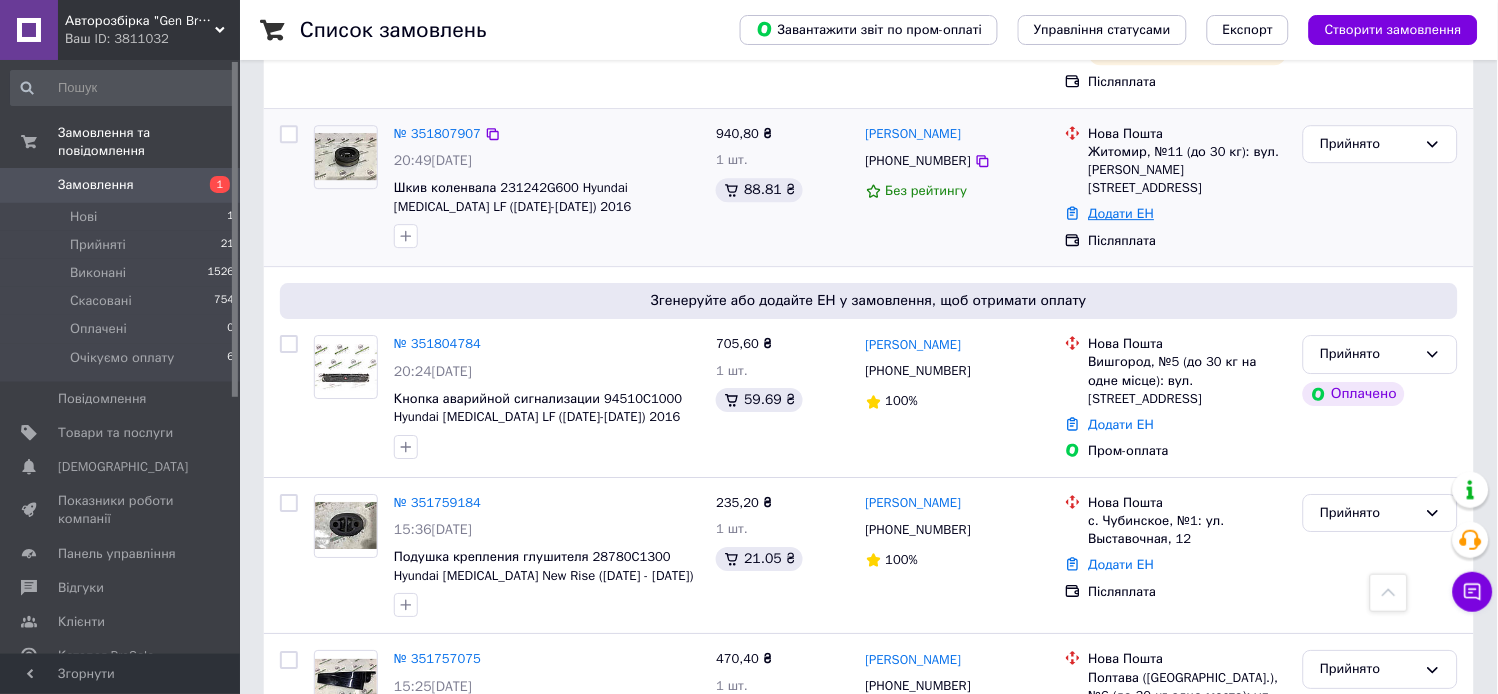click on "Додати ЕН" at bounding box center (1122, 213) 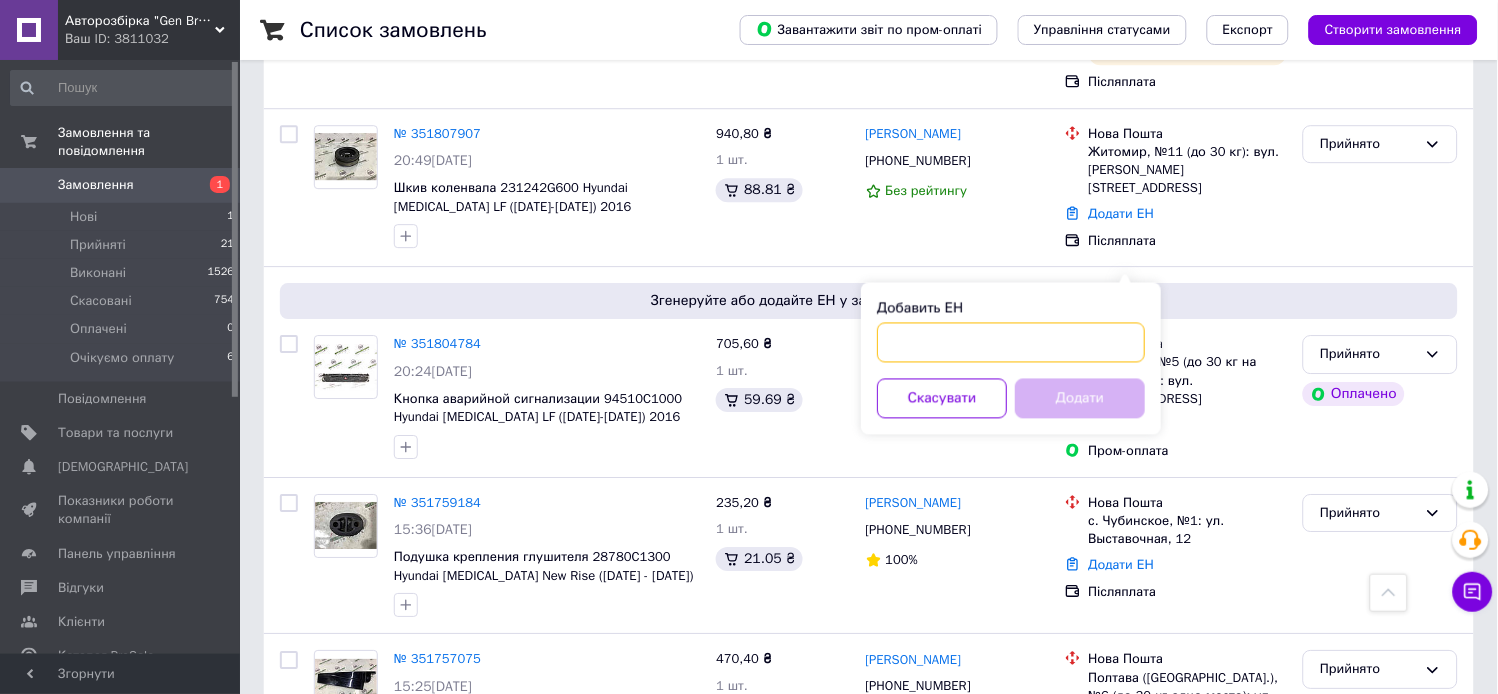 click on "Добавить ЕН" at bounding box center (1011, 342) 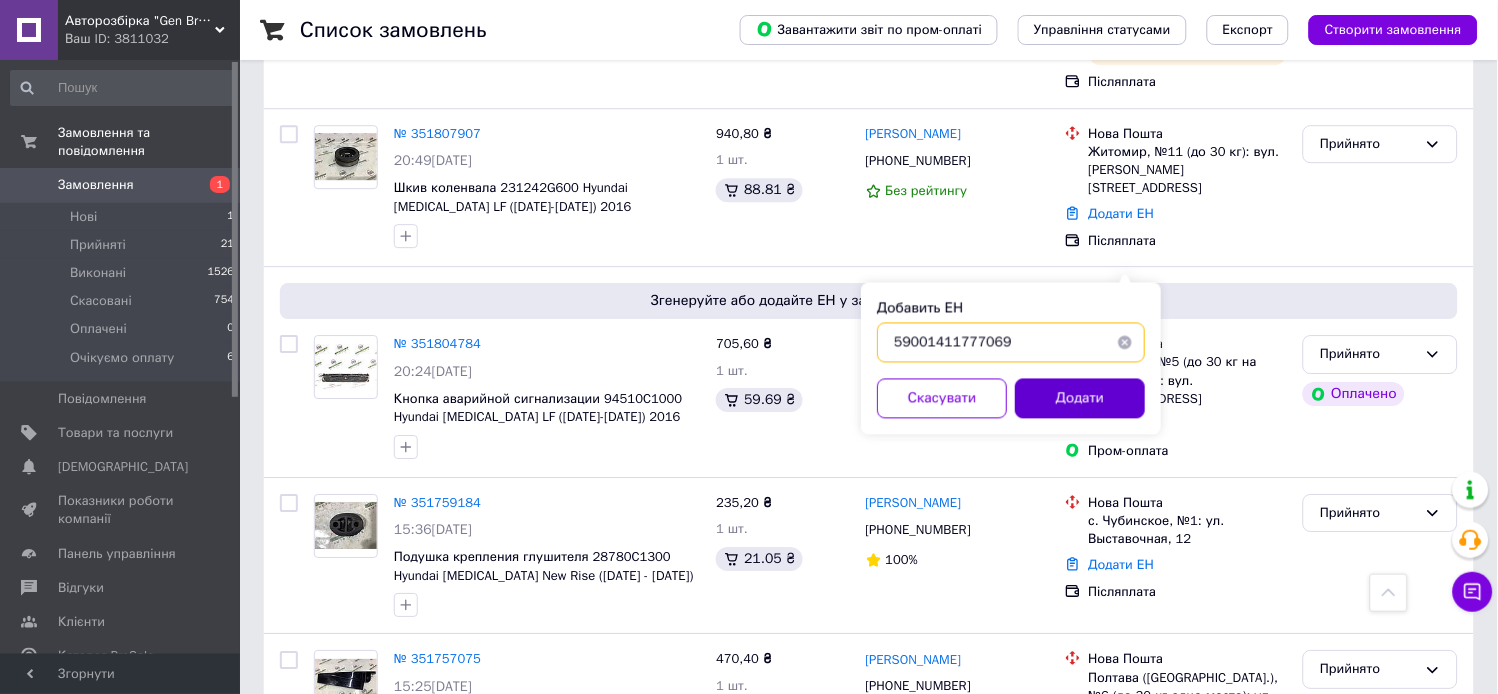 type on "59001411777069" 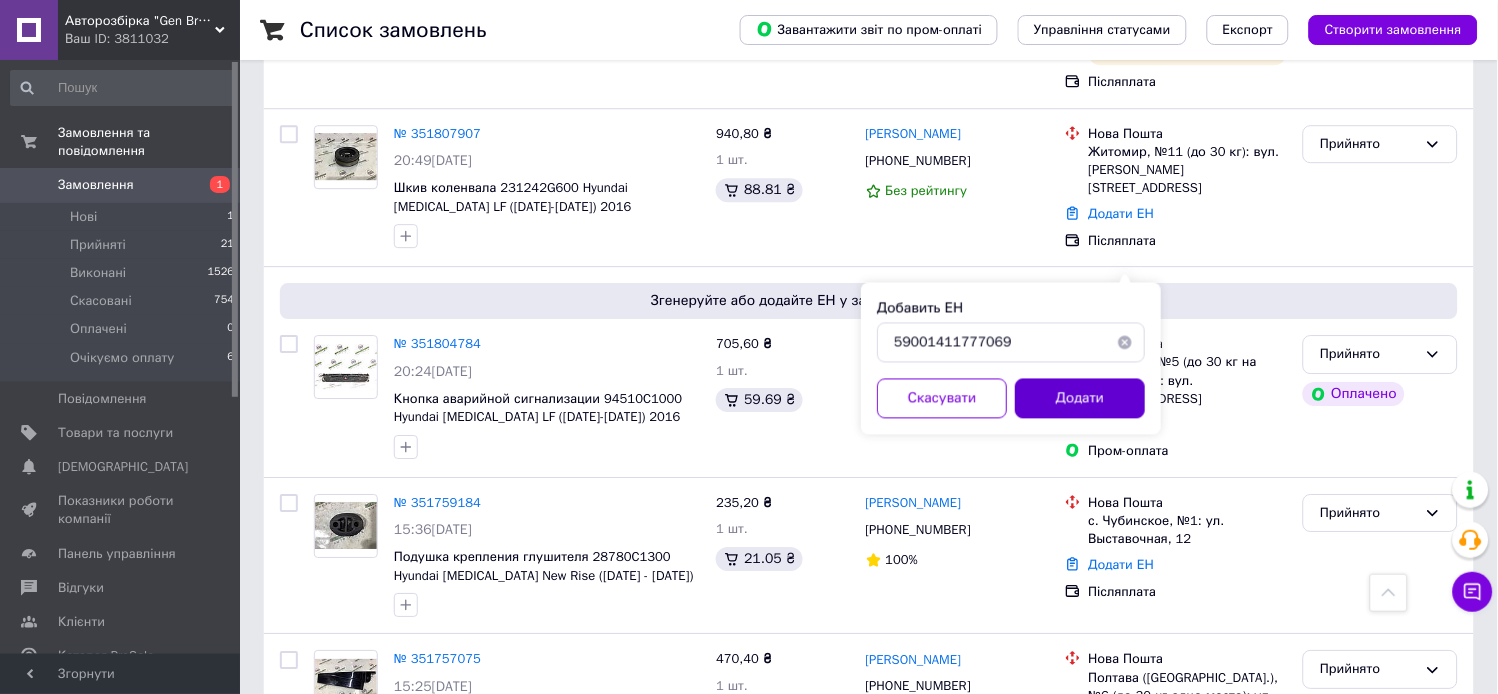 click on "Додати" at bounding box center (1080, 398) 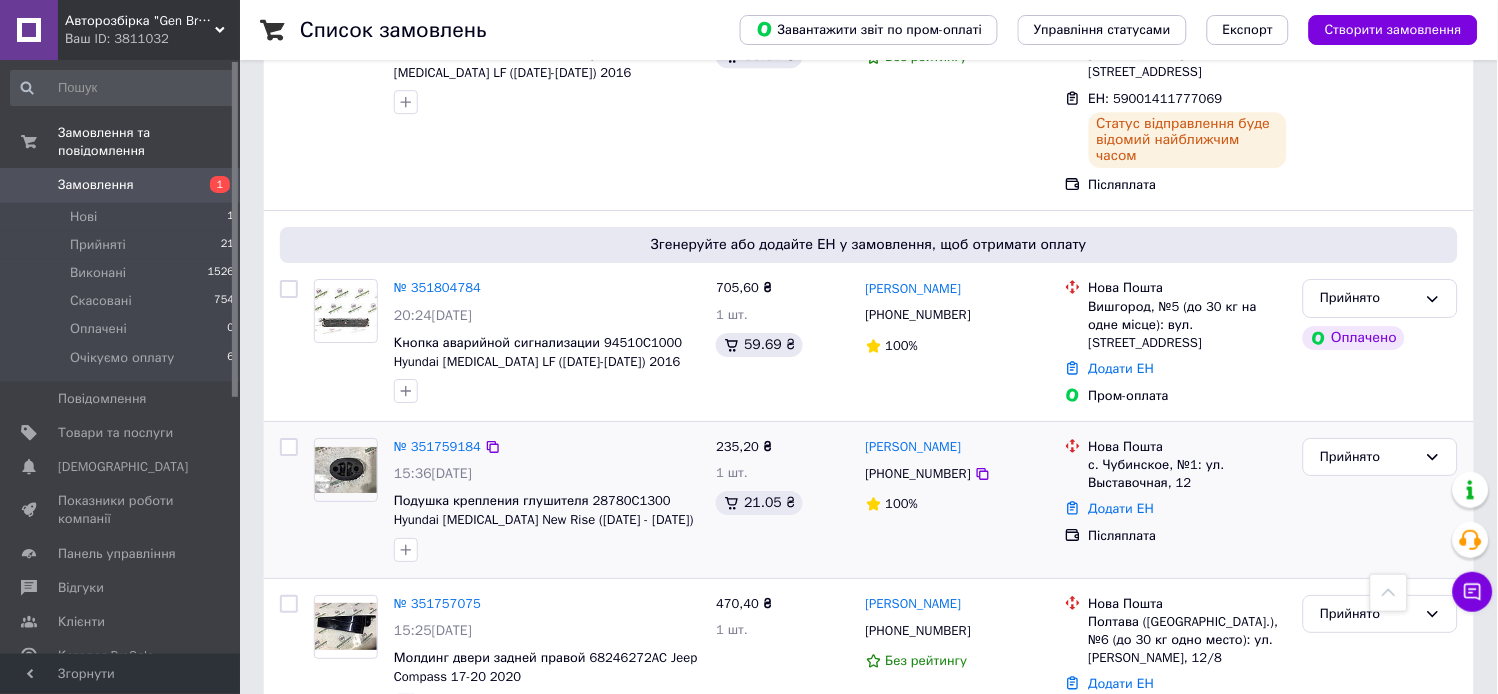 scroll, scrollTop: 1443, scrollLeft: 0, axis: vertical 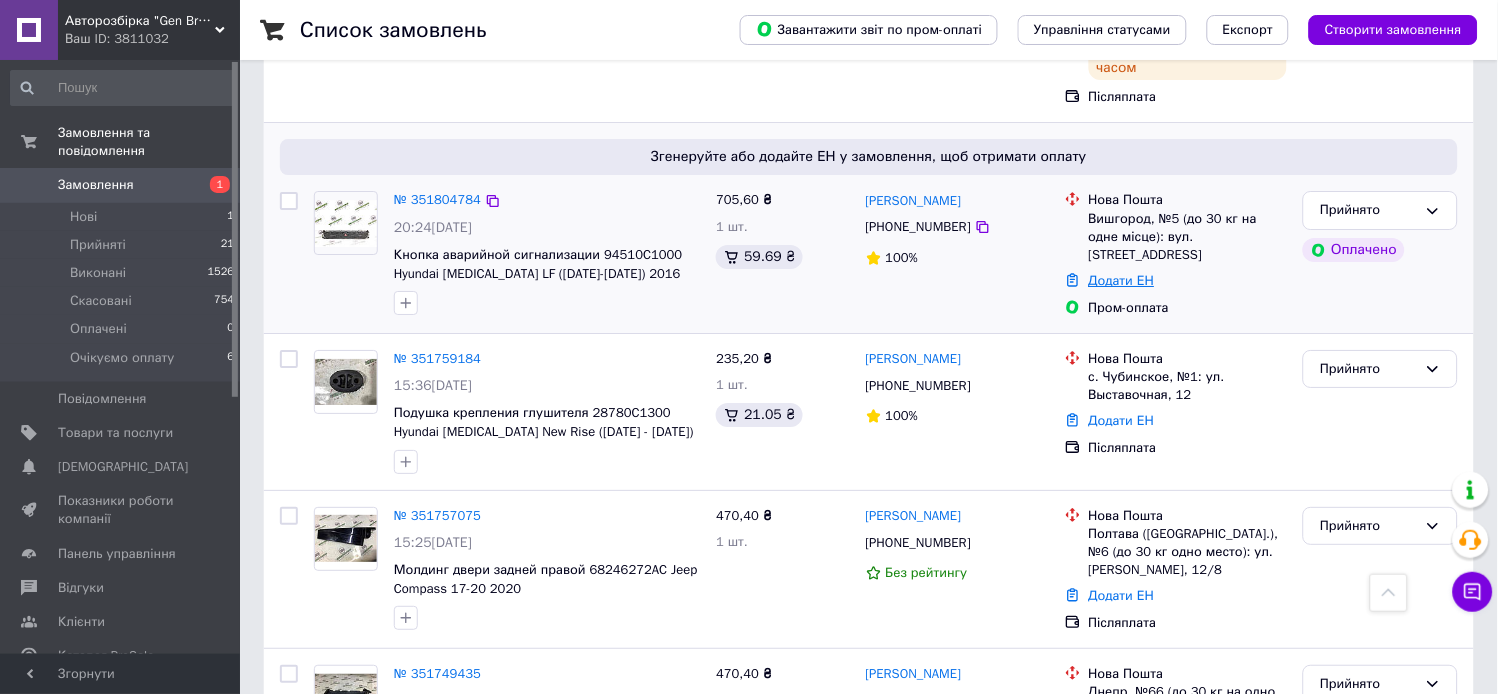 click on "Додати ЕН" at bounding box center (1122, 280) 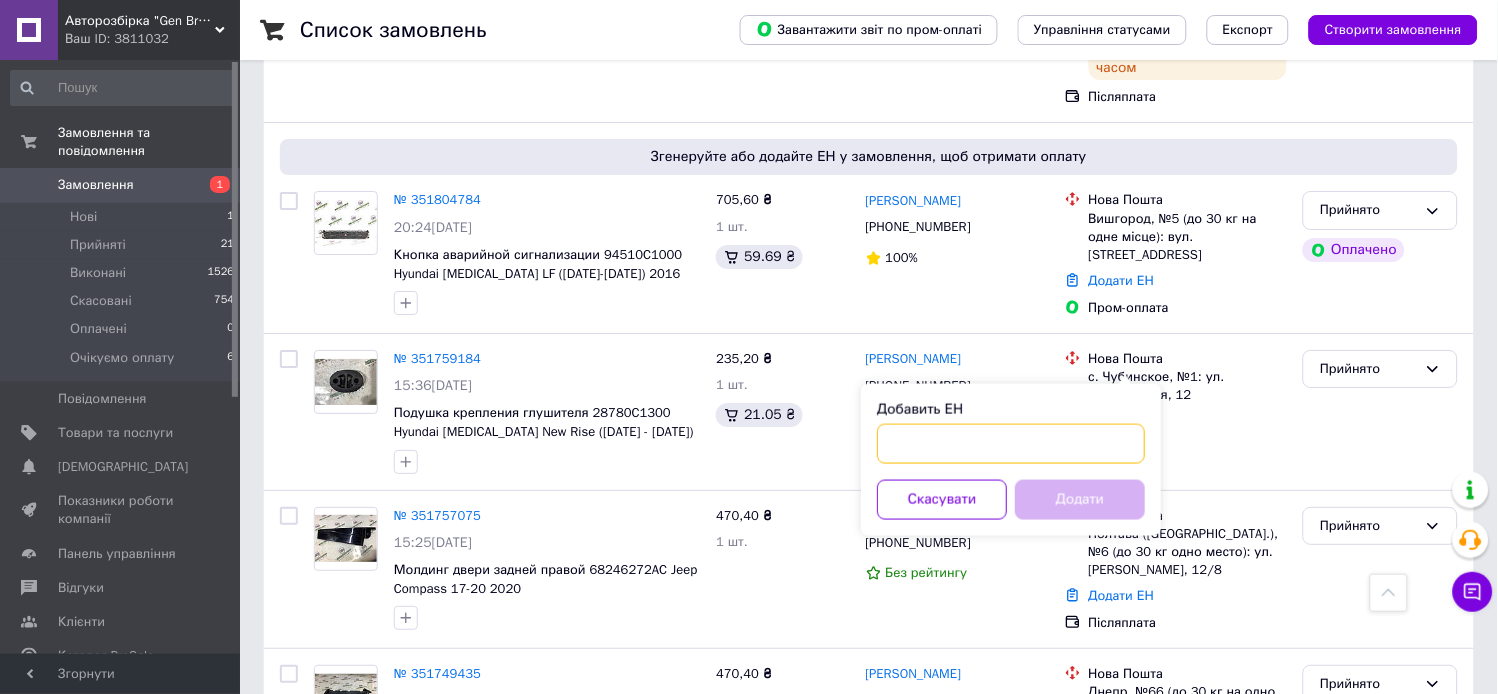 click on "Добавить ЕН" at bounding box center (1011, 444) 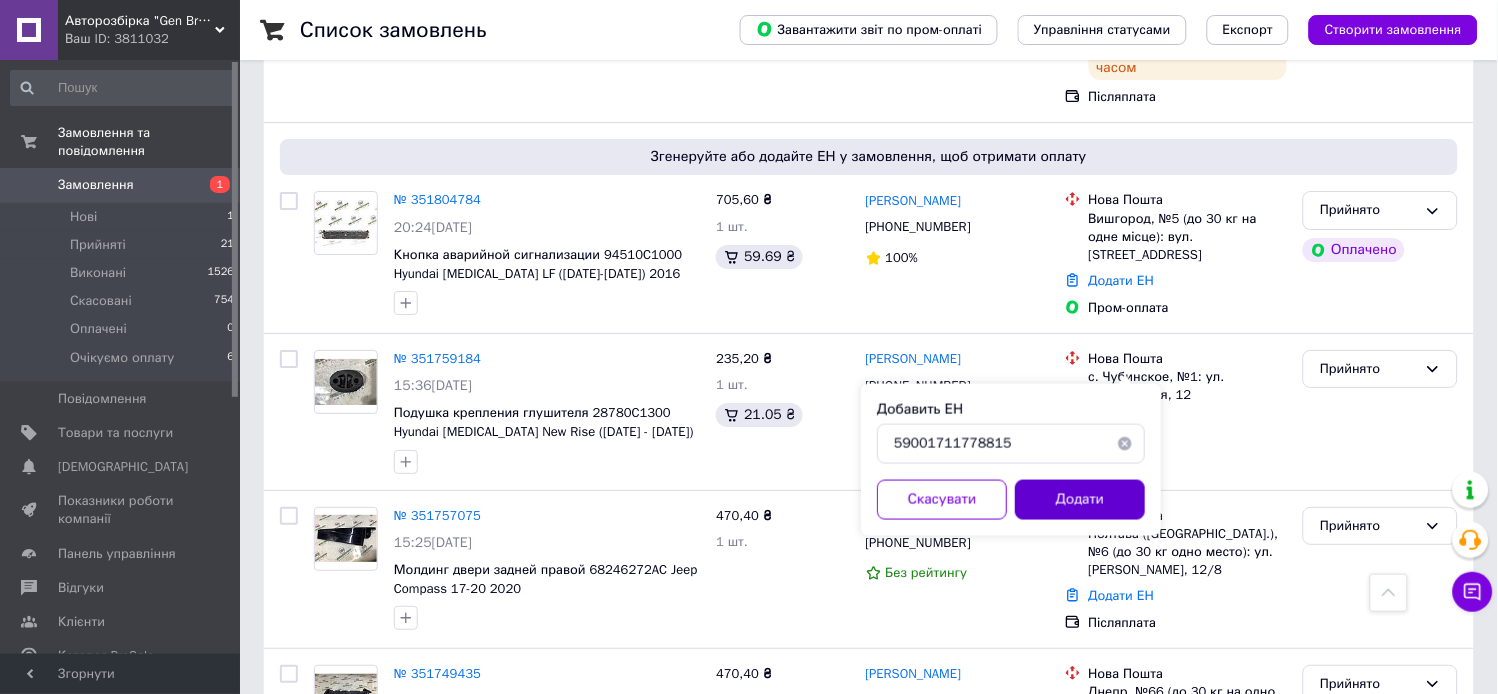 click on "Додати" at bounding box center (1080, 500) 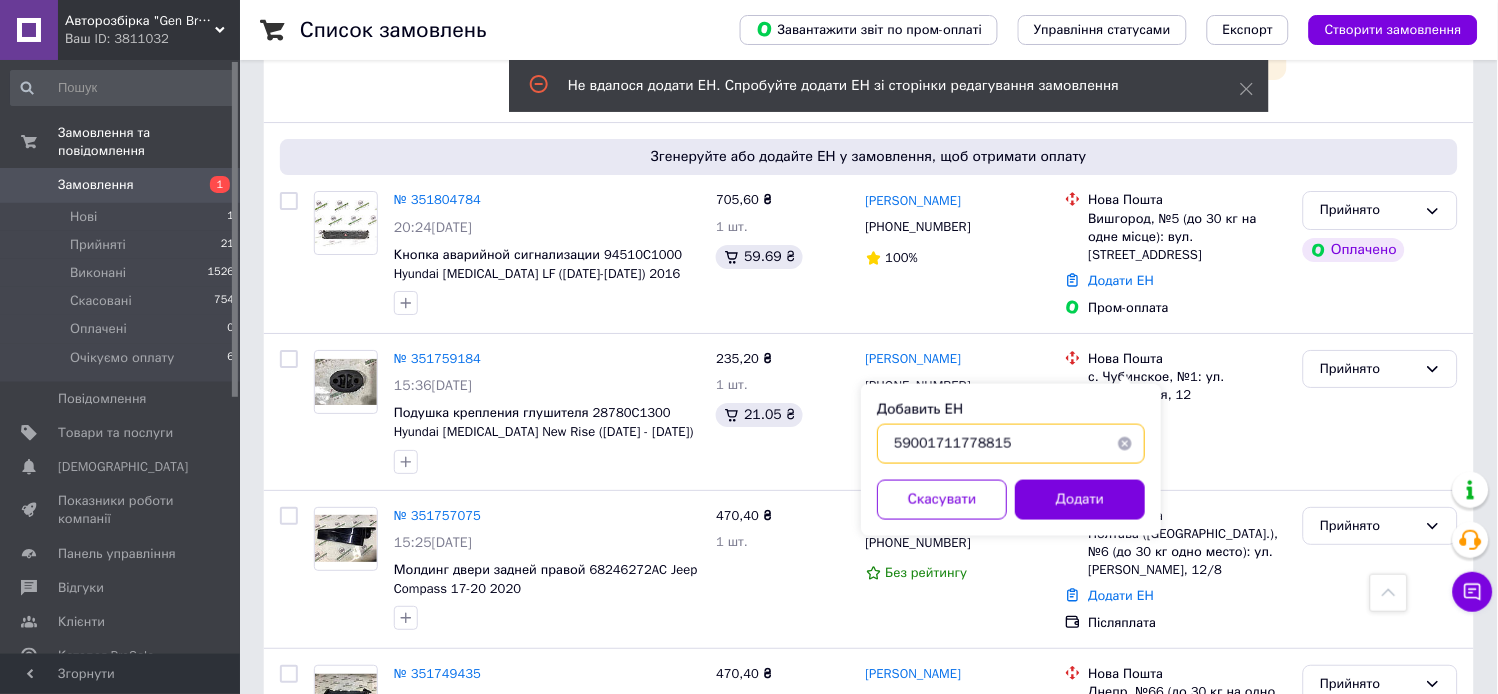 click on "59001711778815" at bounding box center (1011, 444) 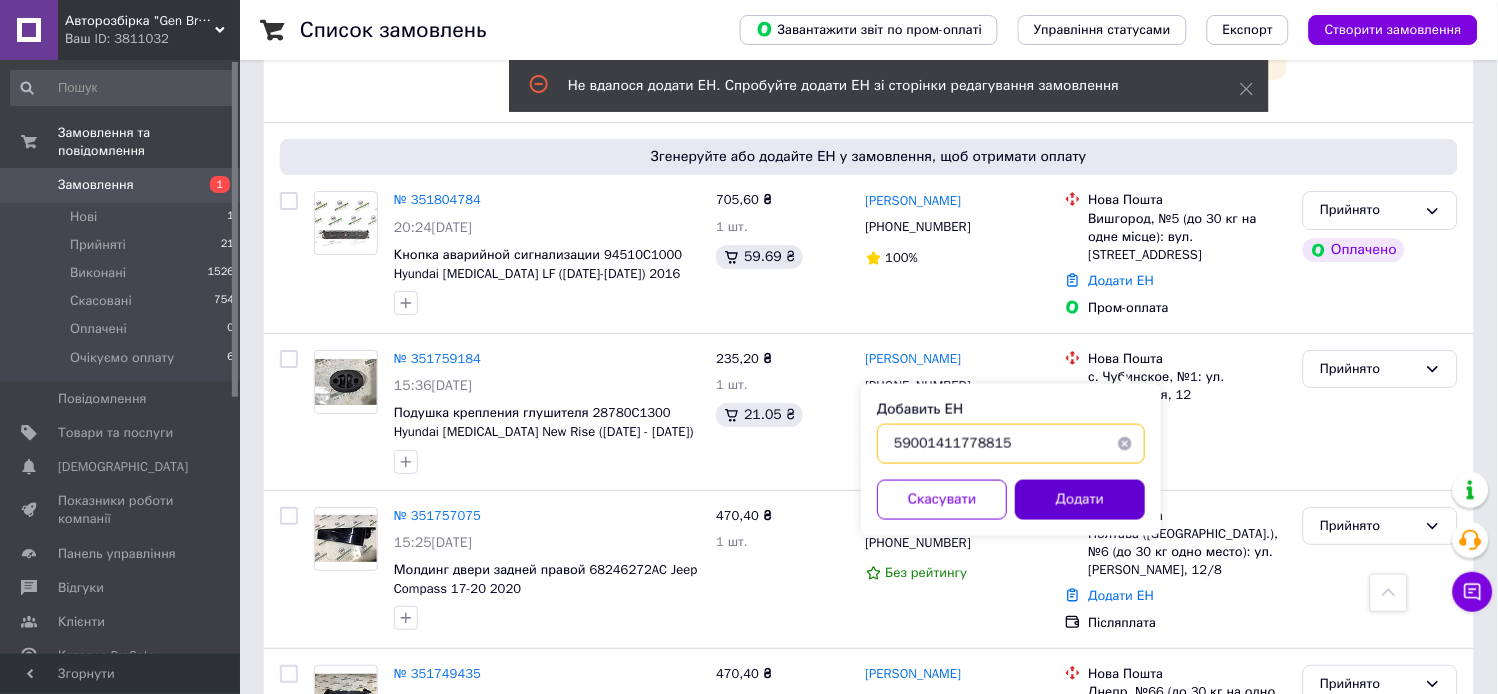 type on "59001411778815" 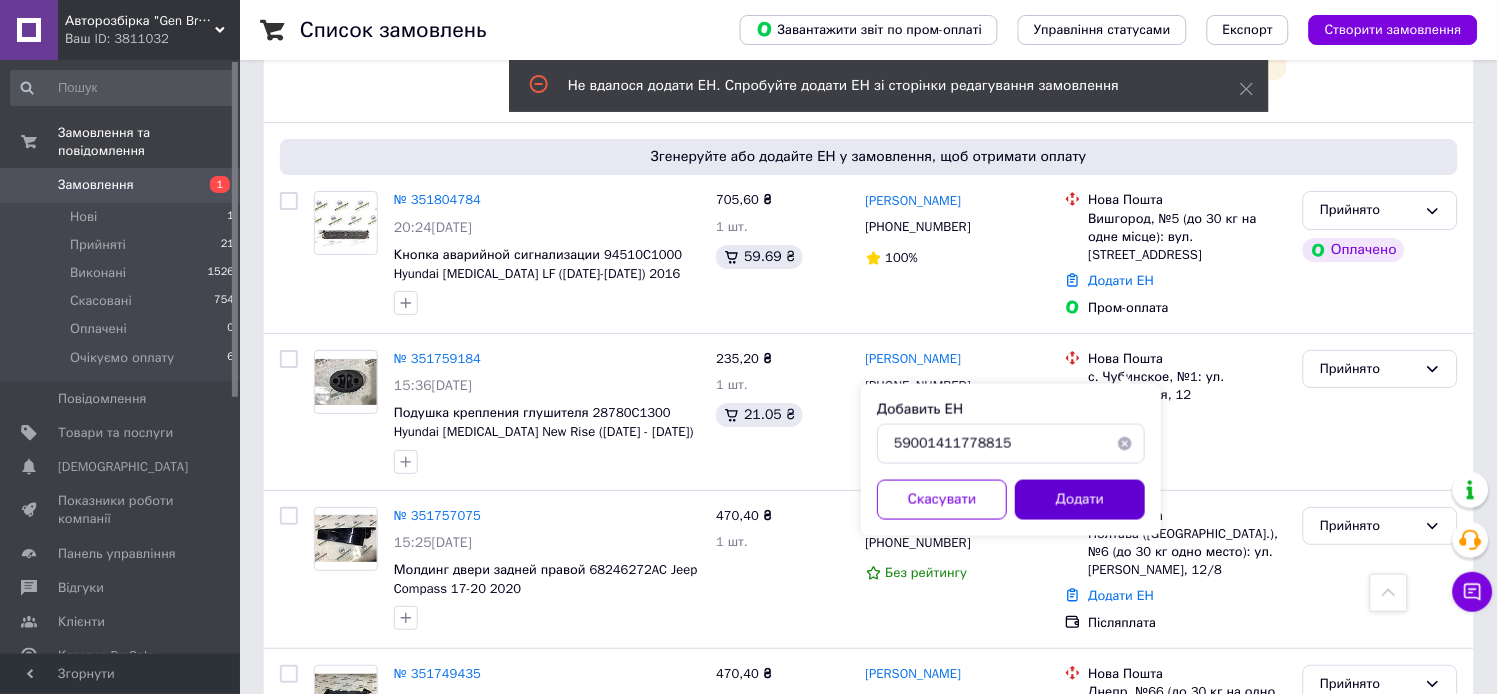 click on "Додати" at bounding box center [1080, 500] 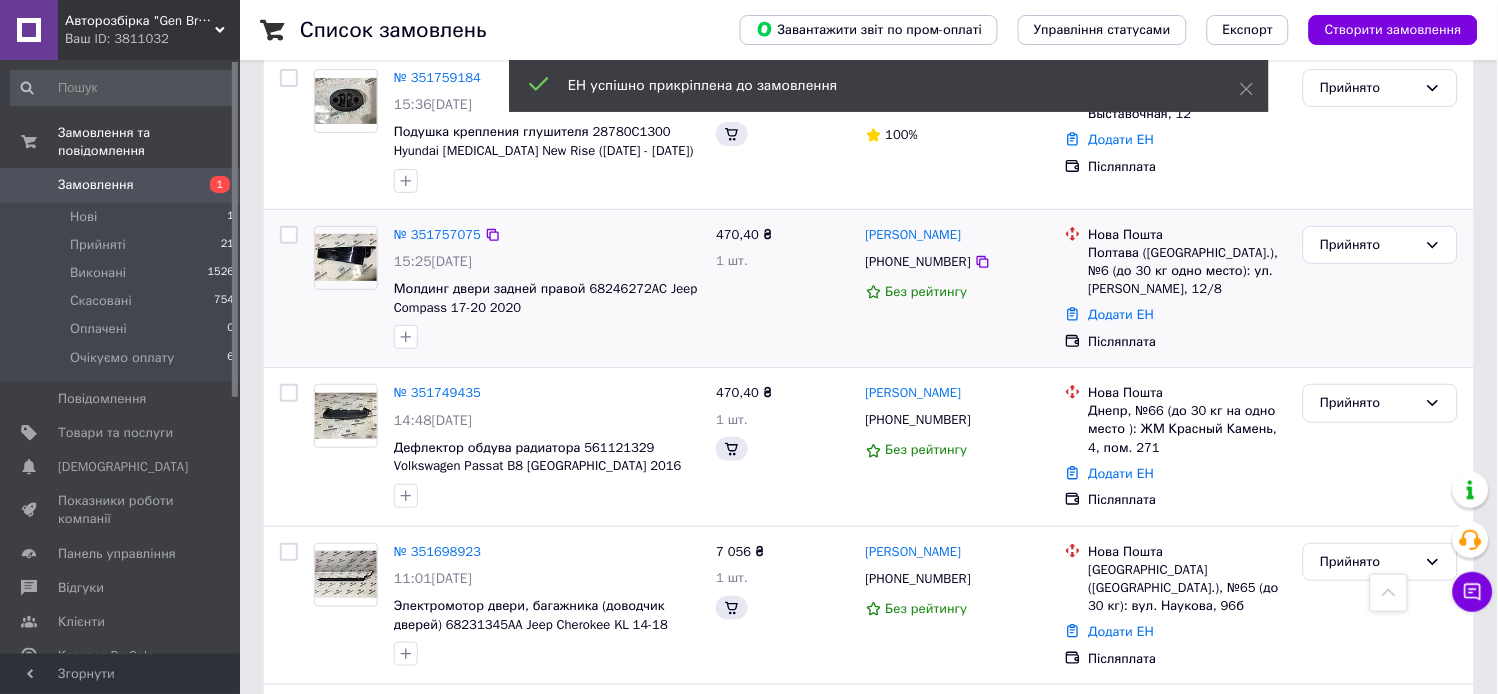 scroll, scrollTop: 1588, scrollLeft: 0, axis: vertical 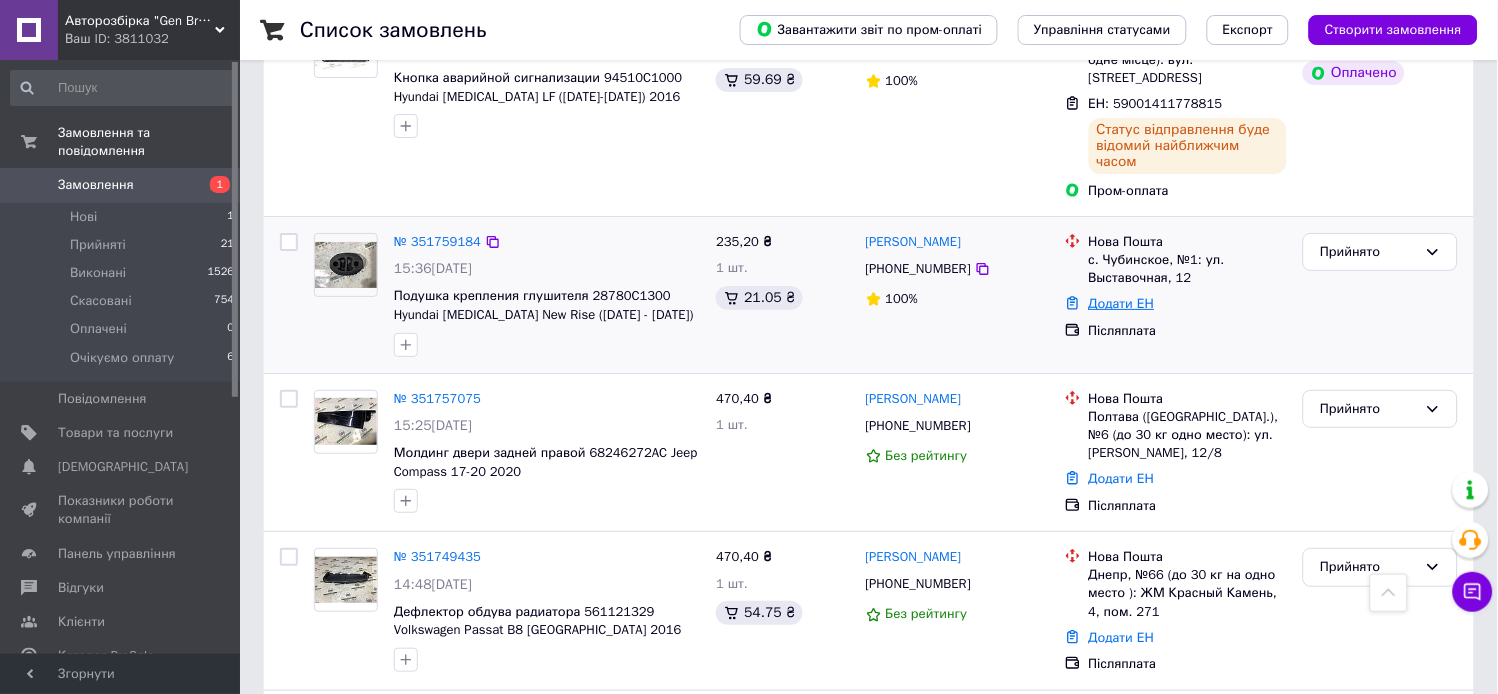 click on "Додати ЕН" at bounding box center [1122, 303] 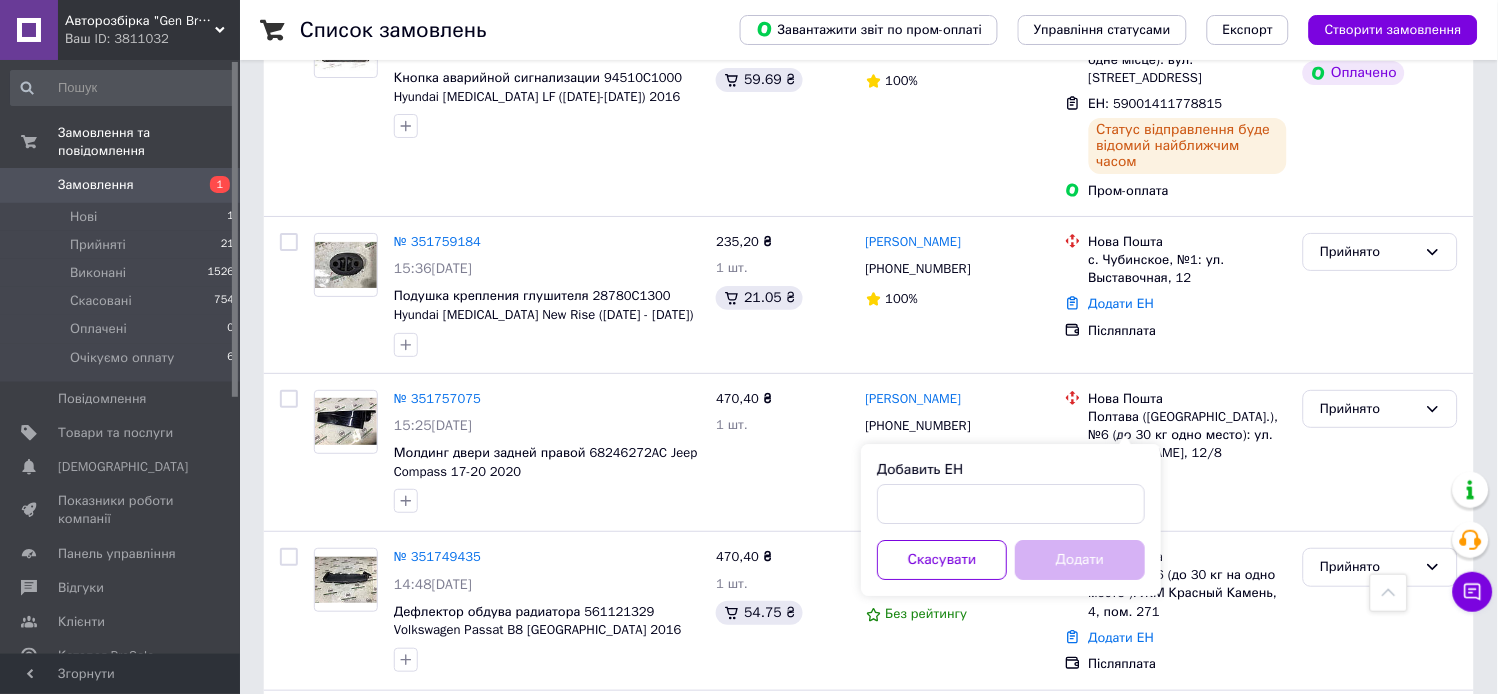 click on "Добавить ЕН Скасувати Додати" at bounding box center (1011, 520) 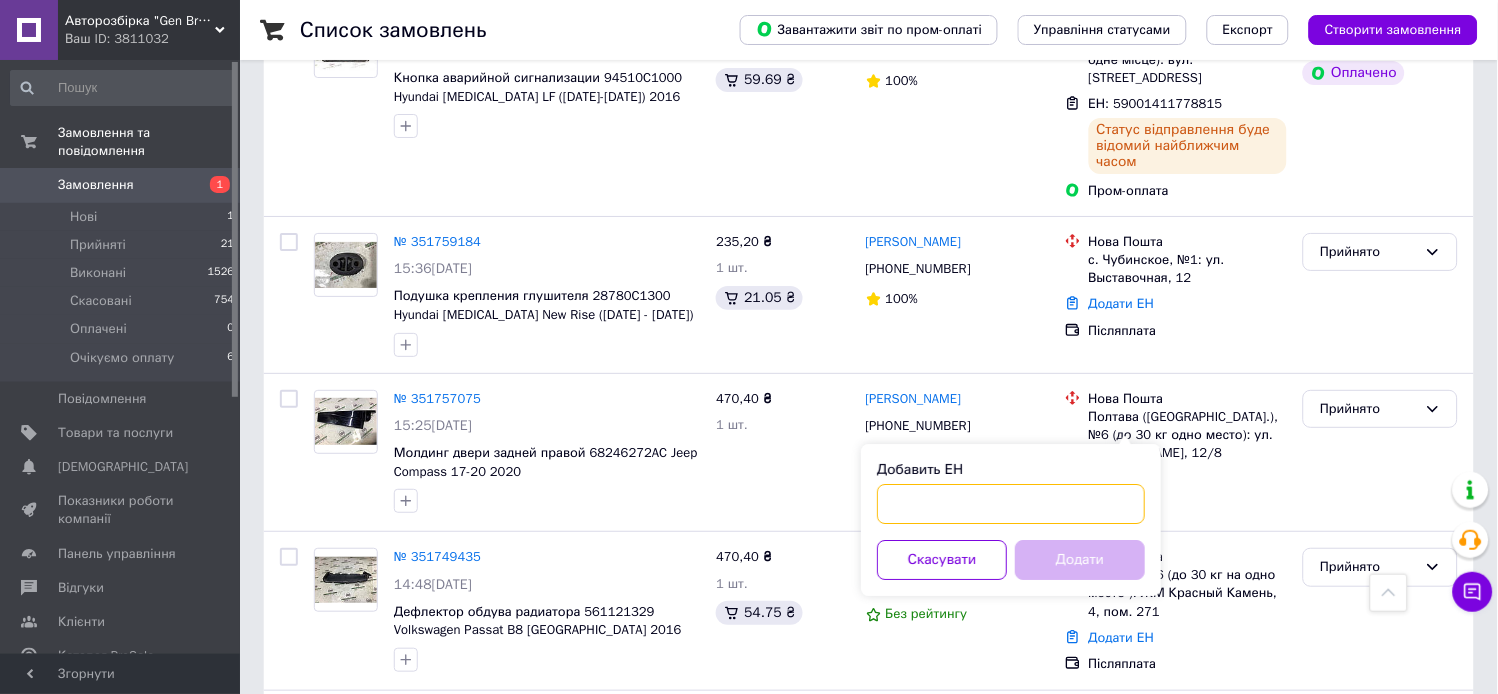 click on "Добавить ЕН" at bounding box center (1011, 504) 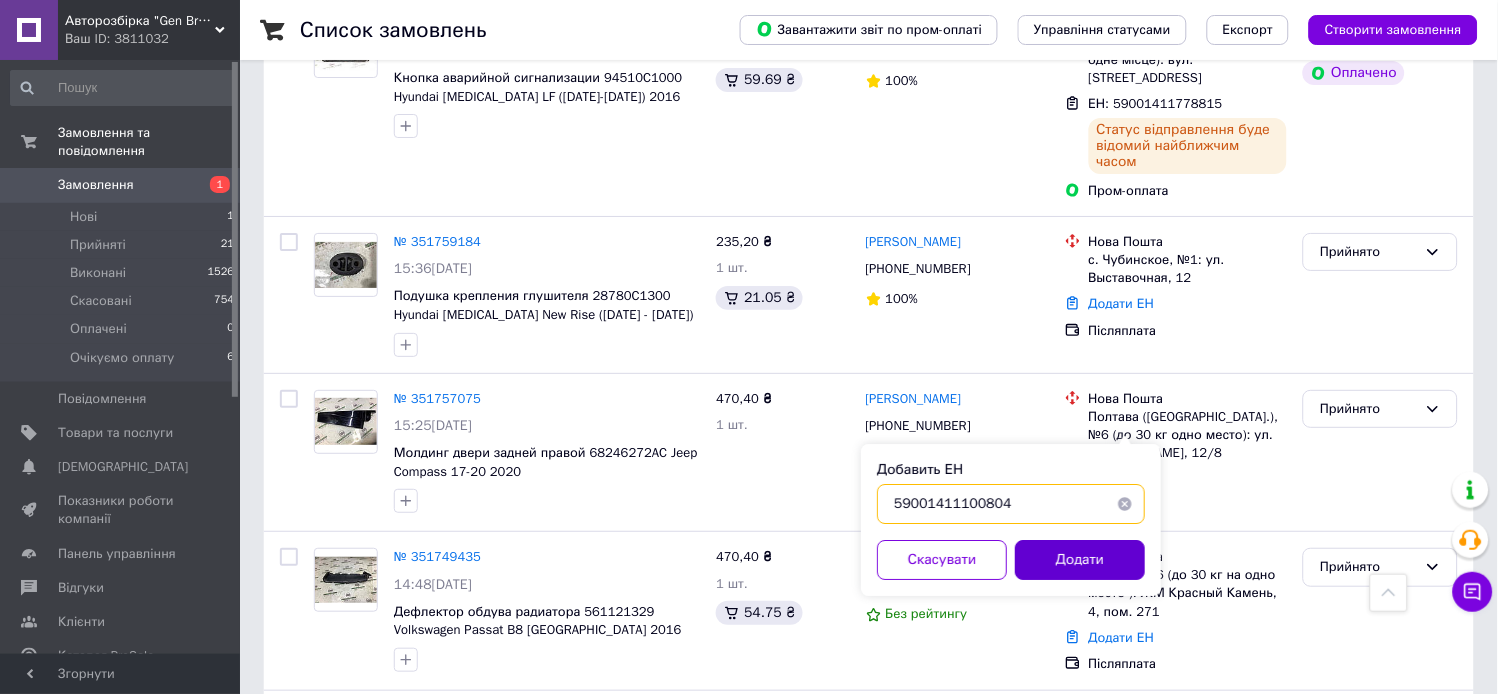 type on "59001411100804" 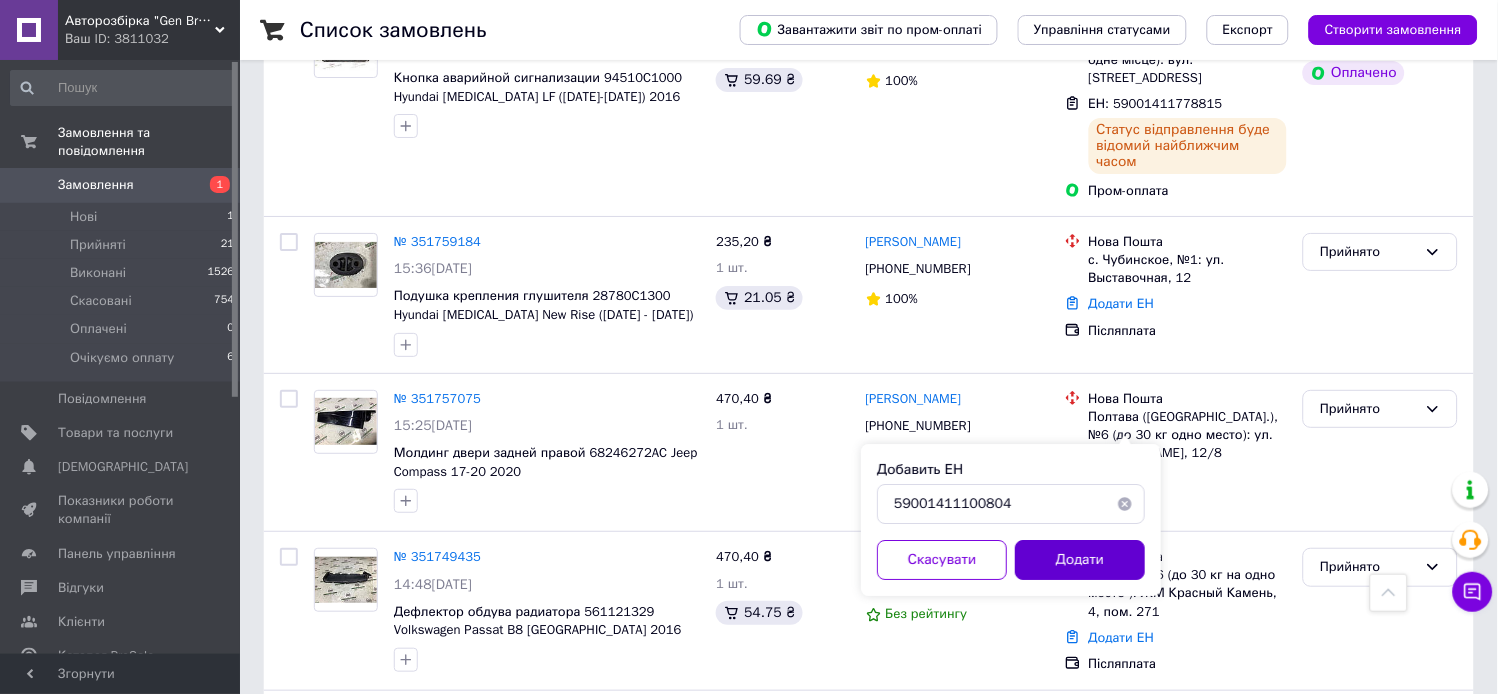 click on "Додати" at bounding box center [1080, 560] 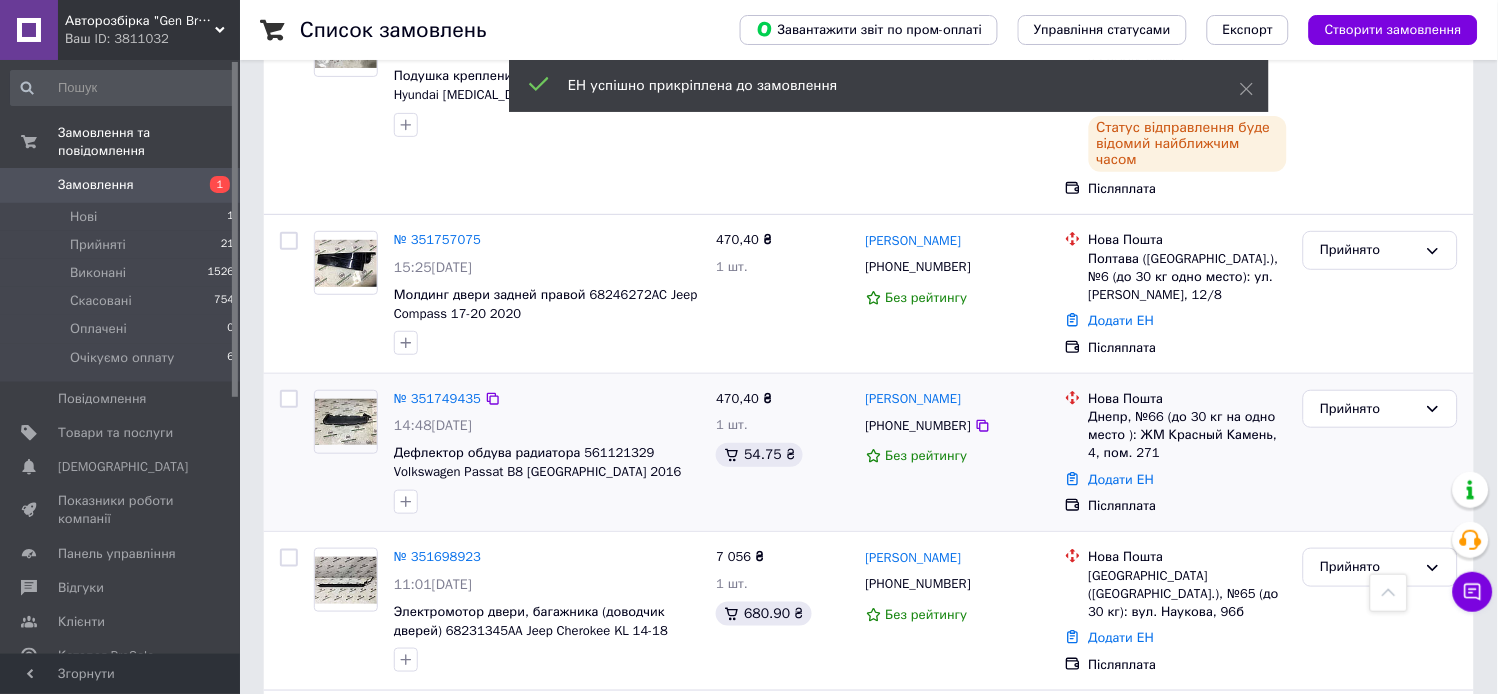 scroll, scrollTop: 1922, scrollLeft: 0, axis: vertical 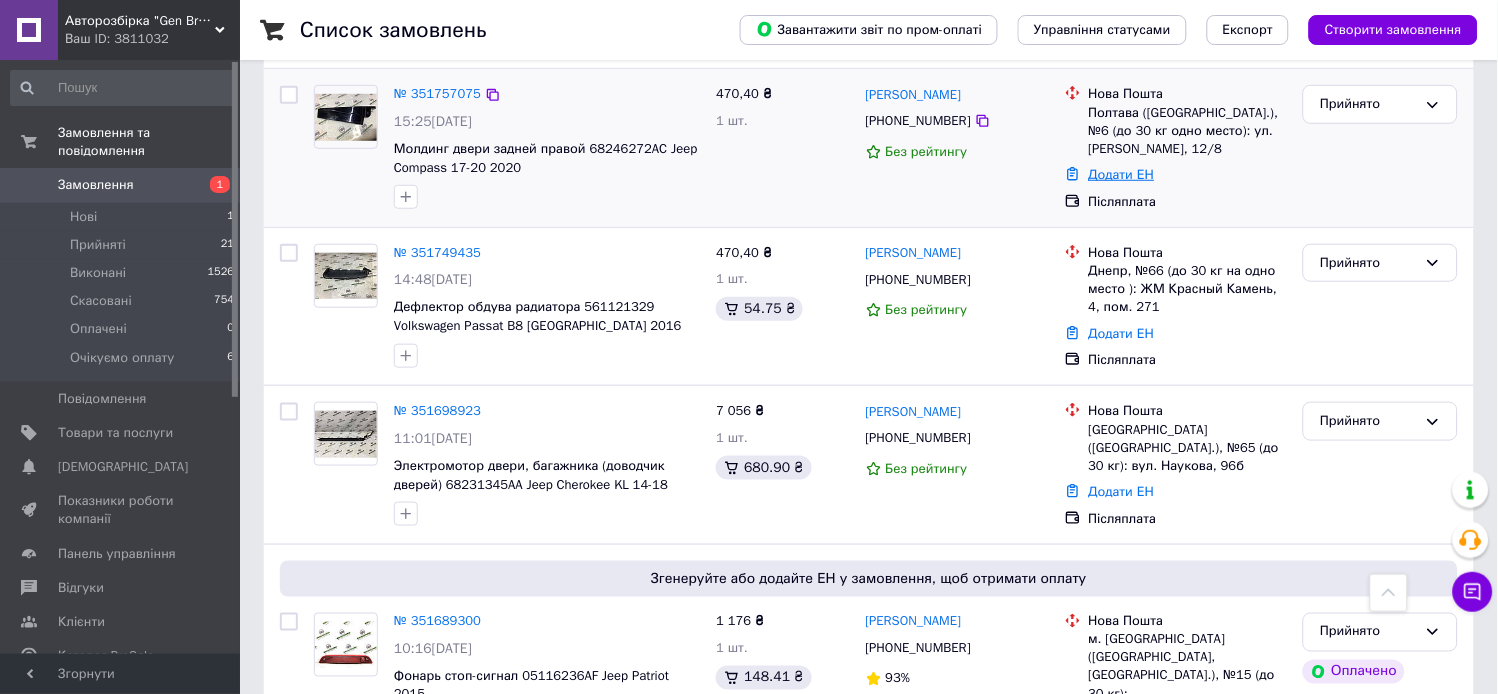 click on "Додати ЕН" at bounding box center [1122, 174] 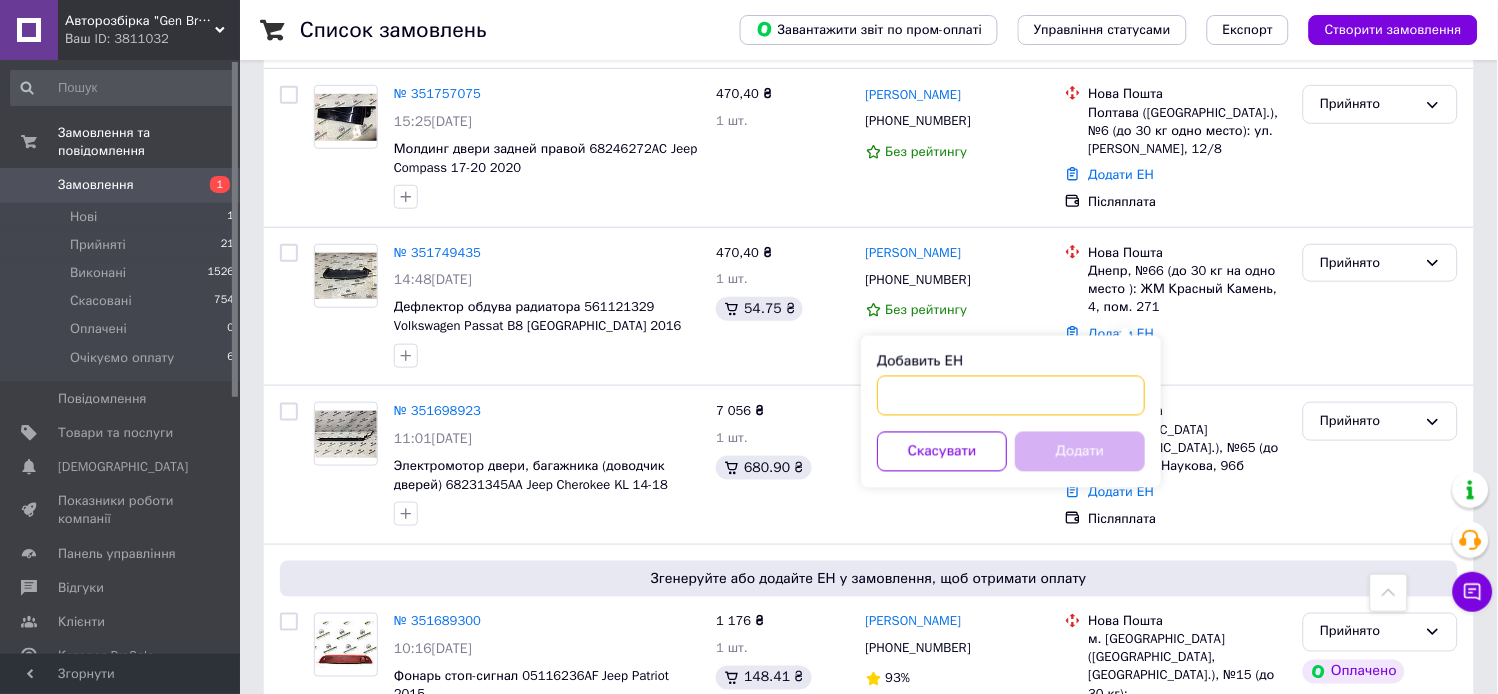 click on "Добавить ЕН" at bounding box center [1011, 396] 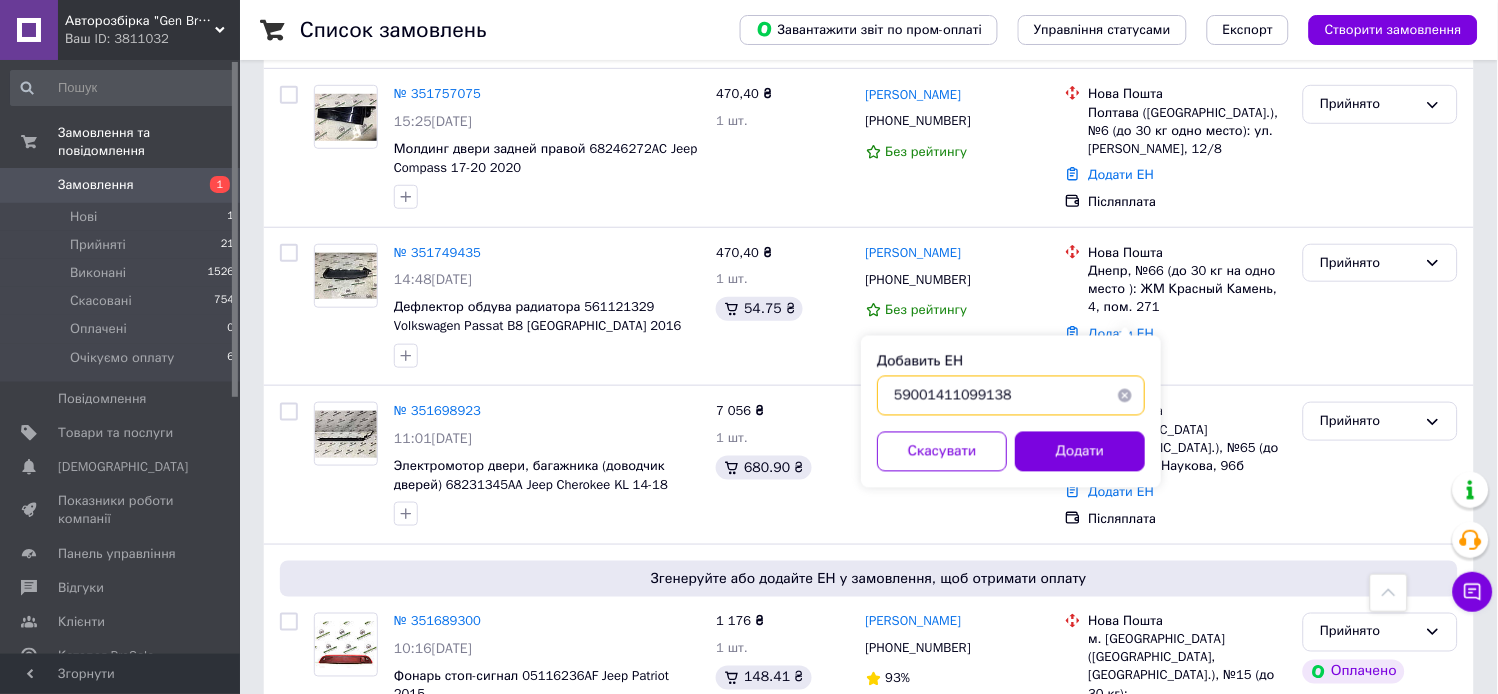 type on "59001411099138" 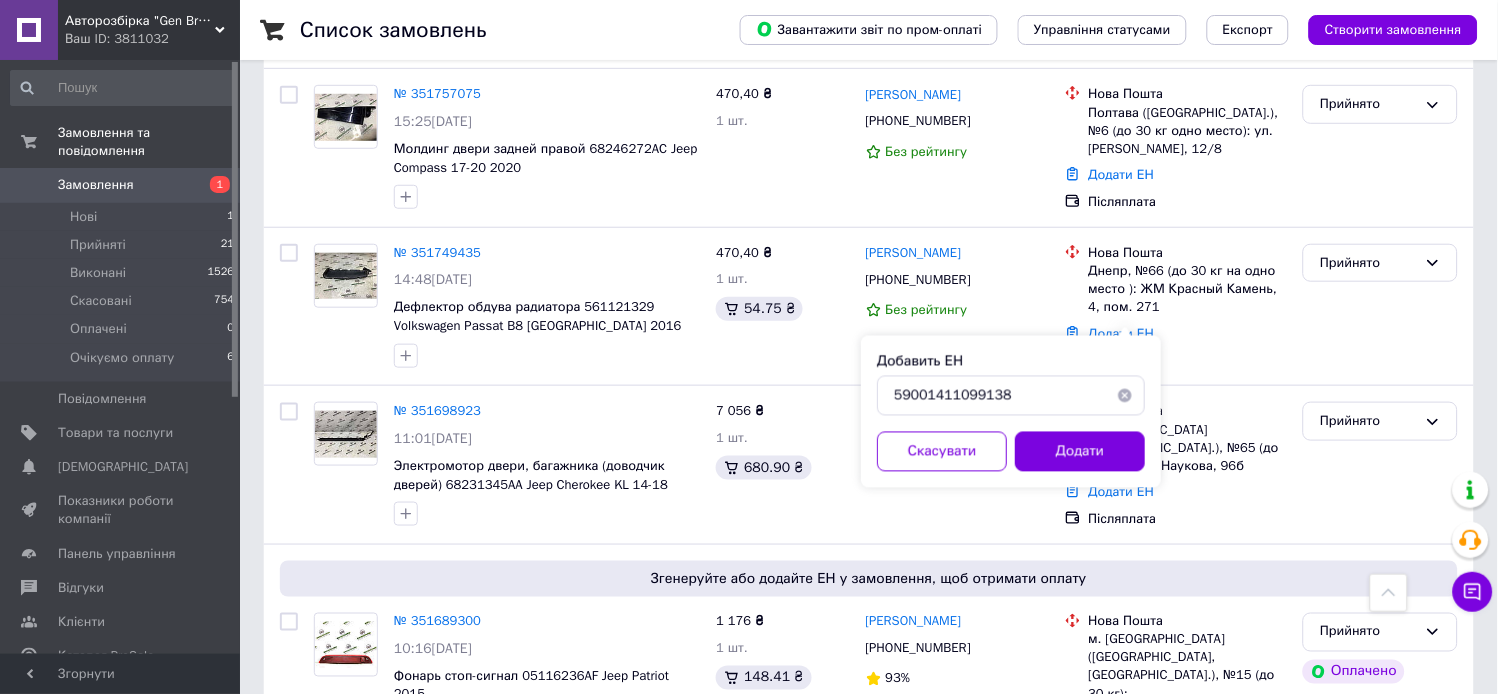 click on "Добавить ЕН 59001411099138 Скасувати Додати" at bounding box center (1011, 412) 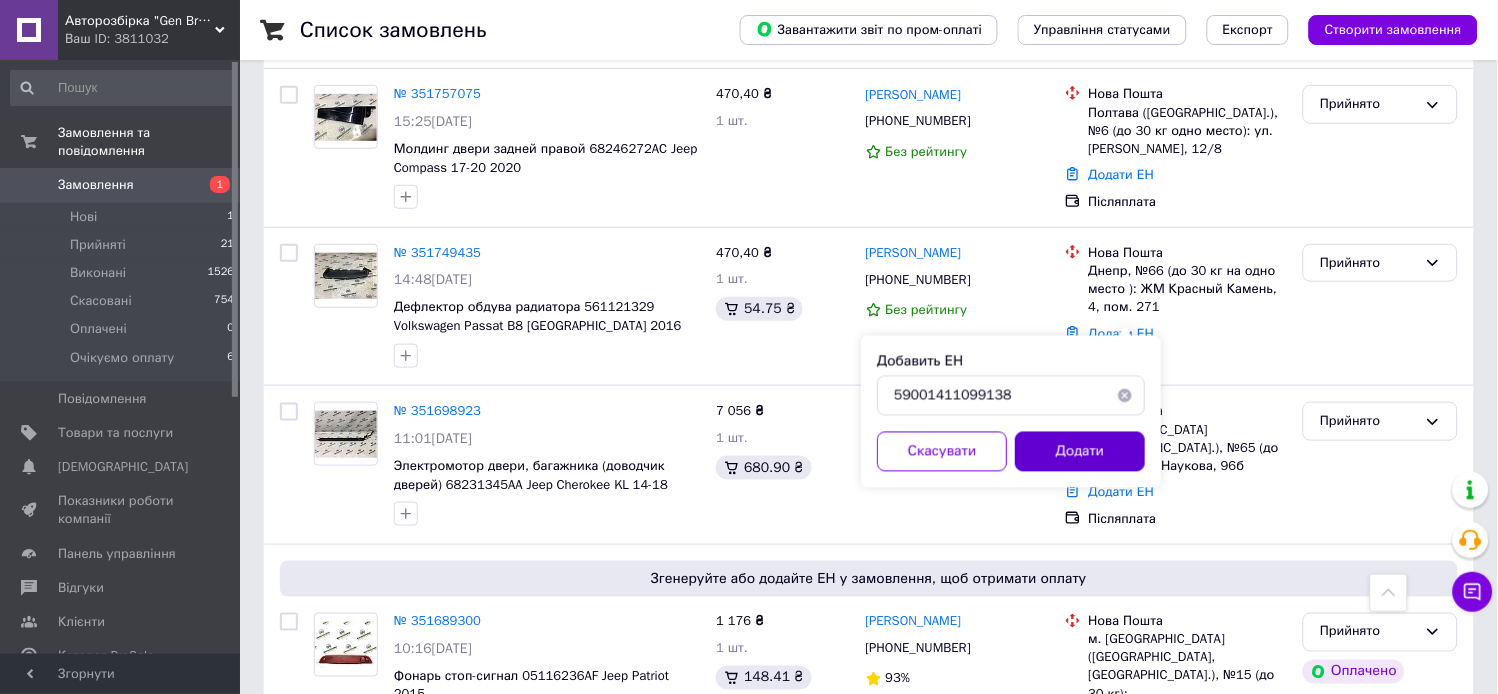 click on "Додати" at bounding box center (1080, 452) 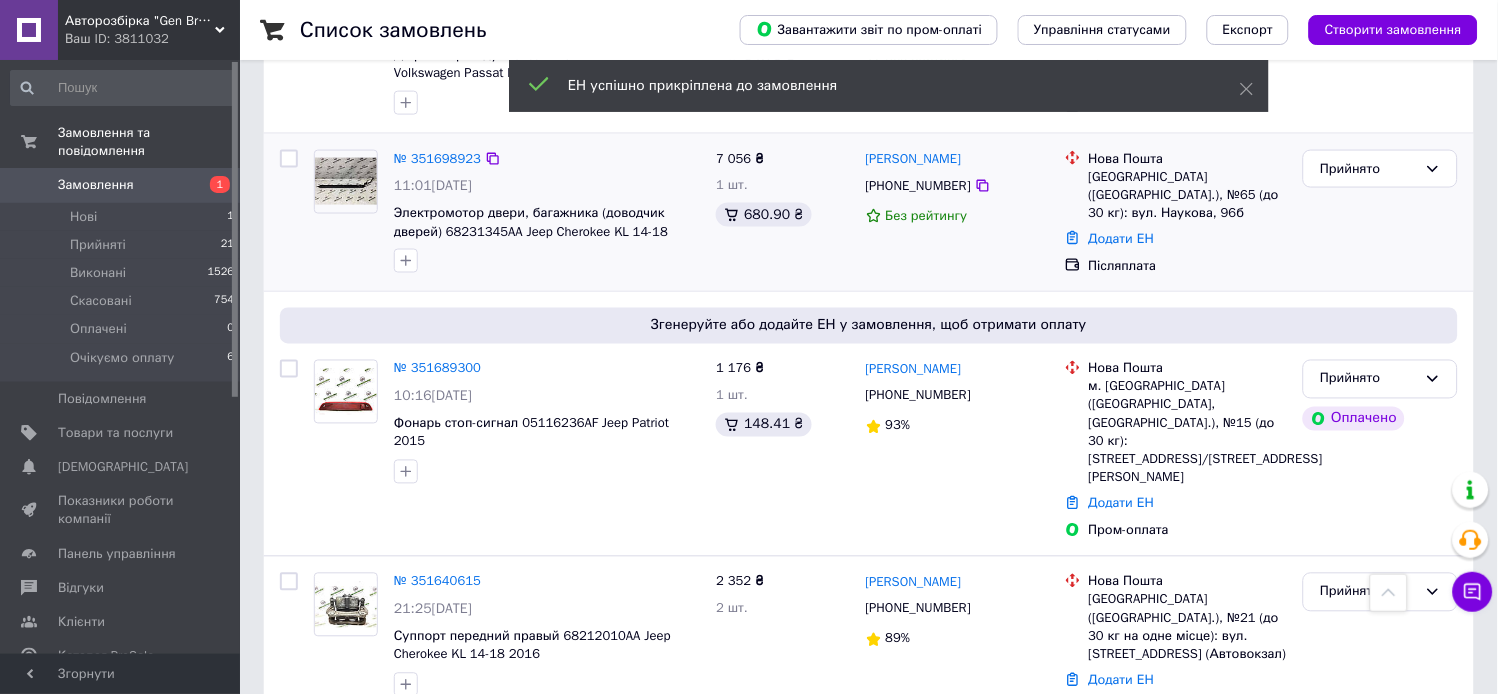 scroll, scrollTop: 2255, scrollLeft: 0, axis: vertical 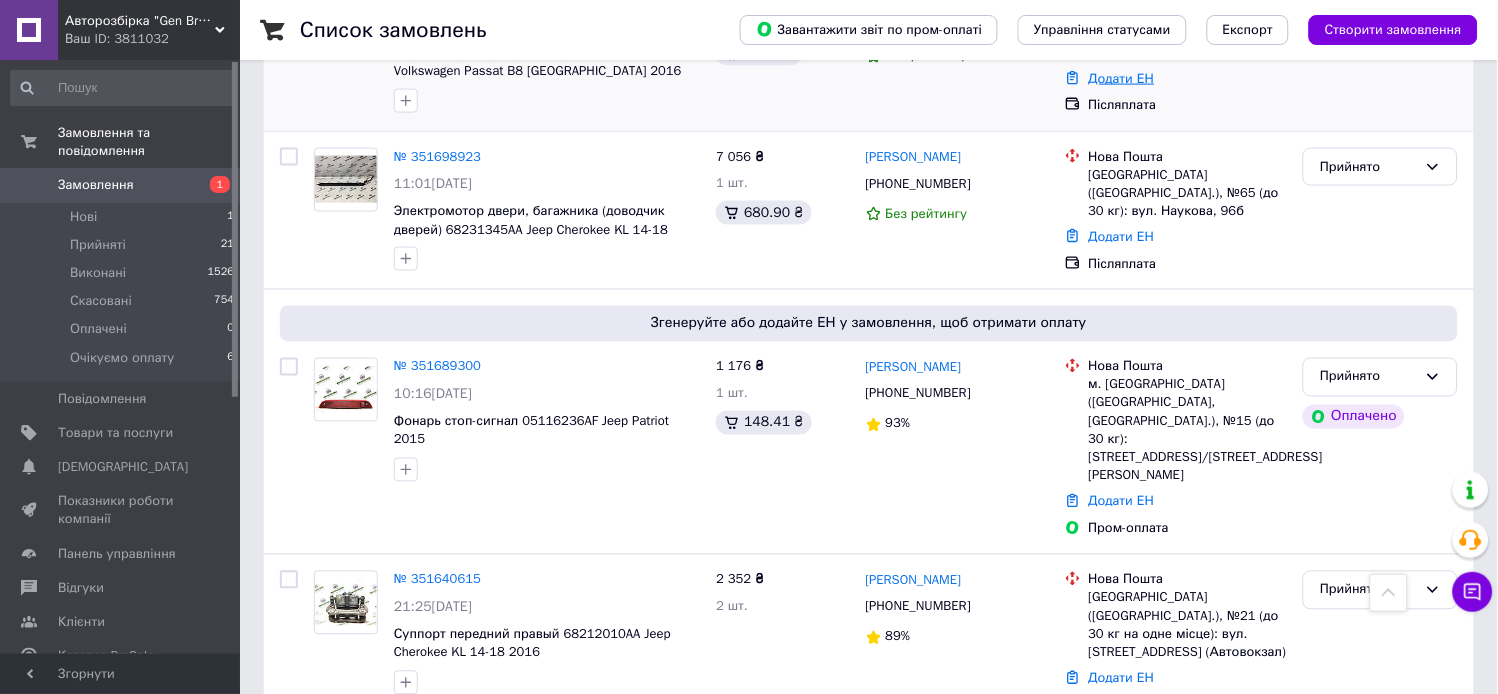 click on "Додати ЕН" at bounding box center [1122, 78] 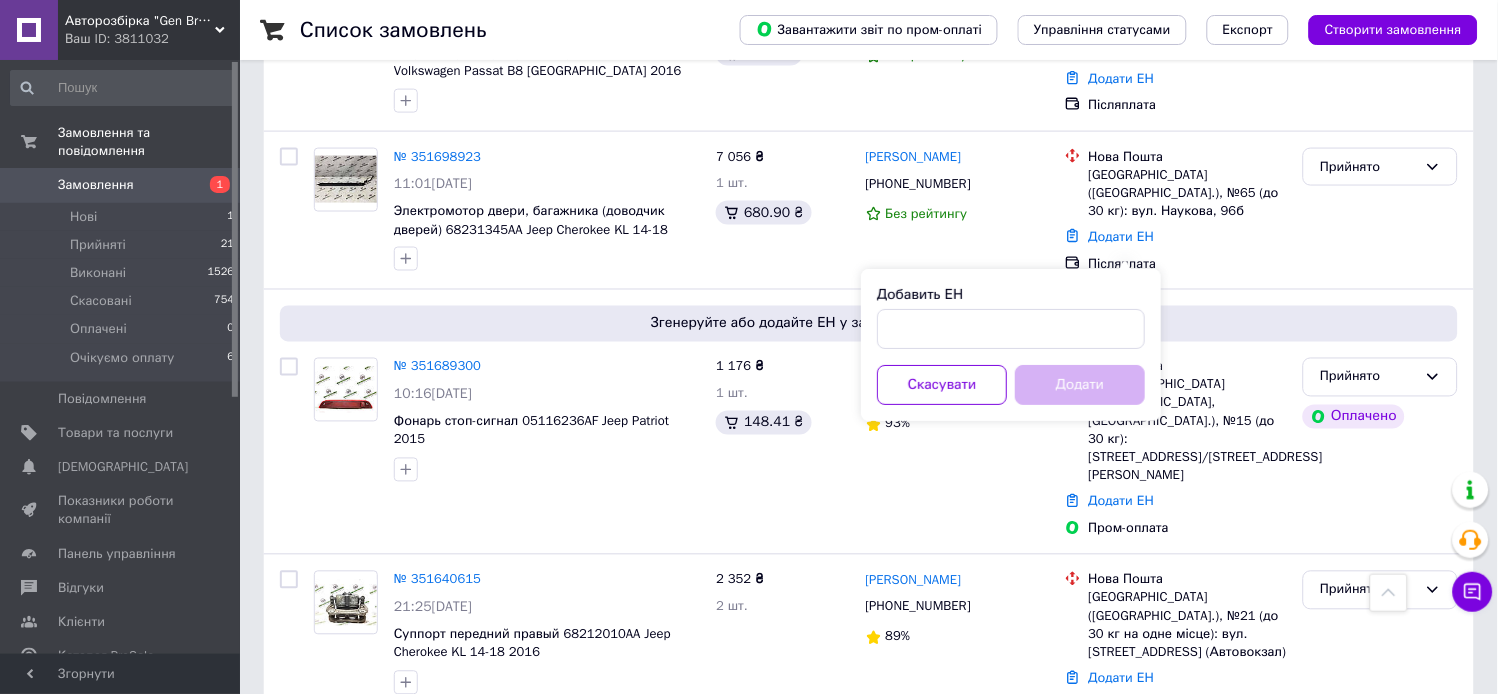 click on "Добавить ЕН" at bounding box center (920, 294) 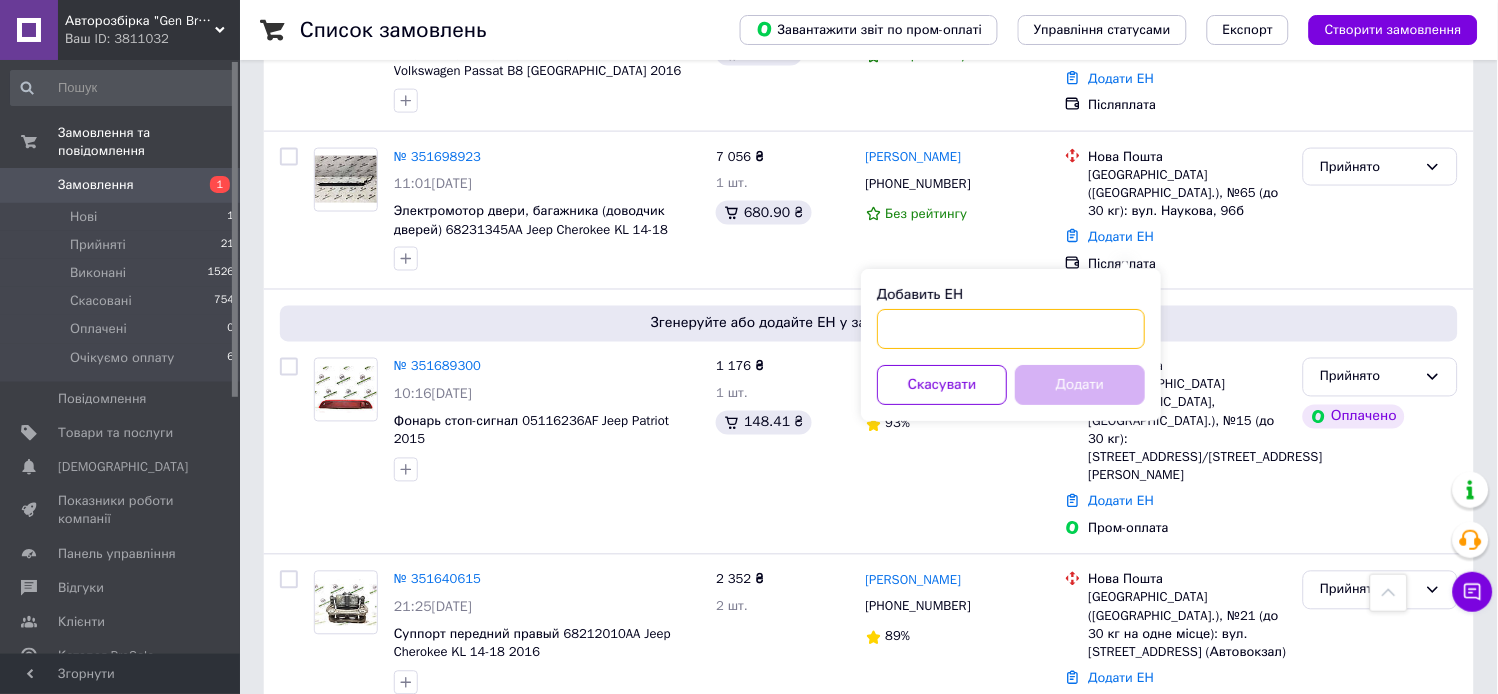 click on "Добавить ЕН" at bounding box center [1011, 329] 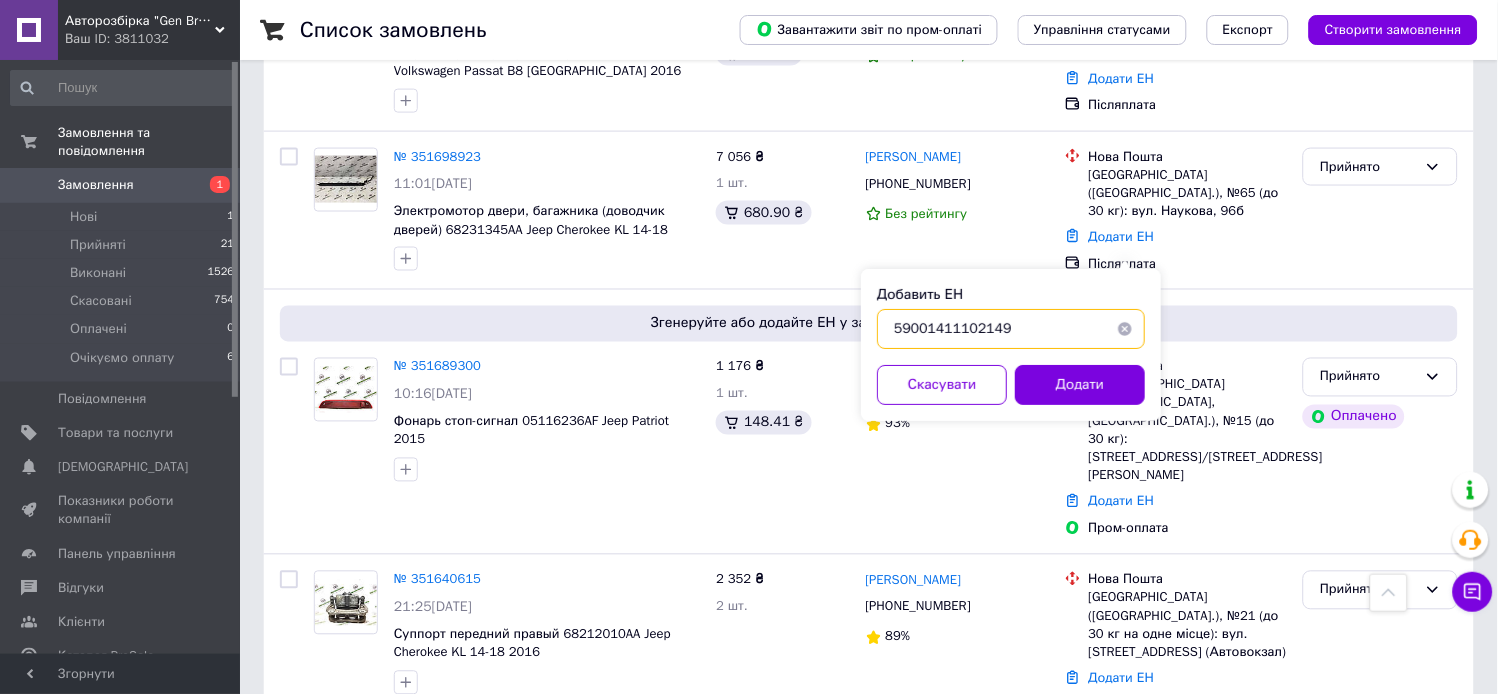 type on "59001411102149" 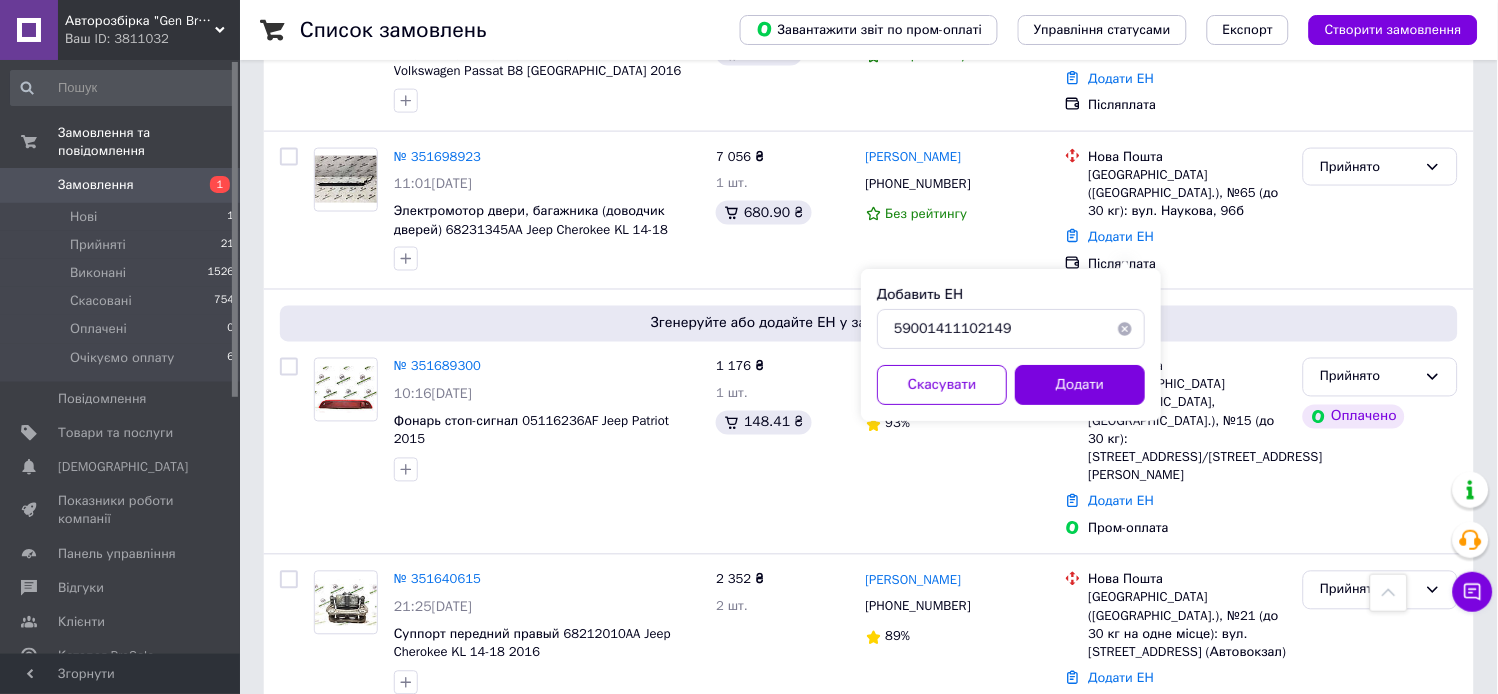 click on "Додати" at bounding box center [1080, 385] 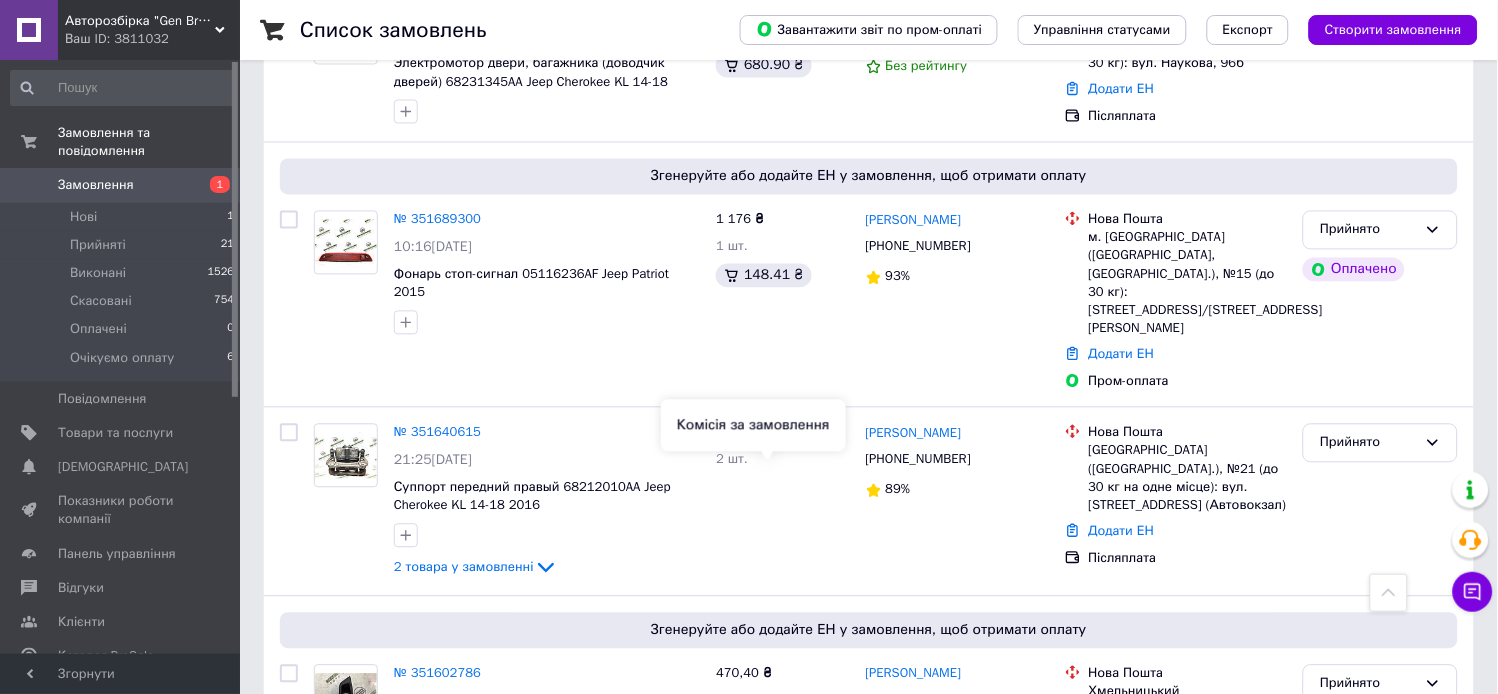 scroll, scrollTop: 2477, scrollLeft: 0, axis: vertical 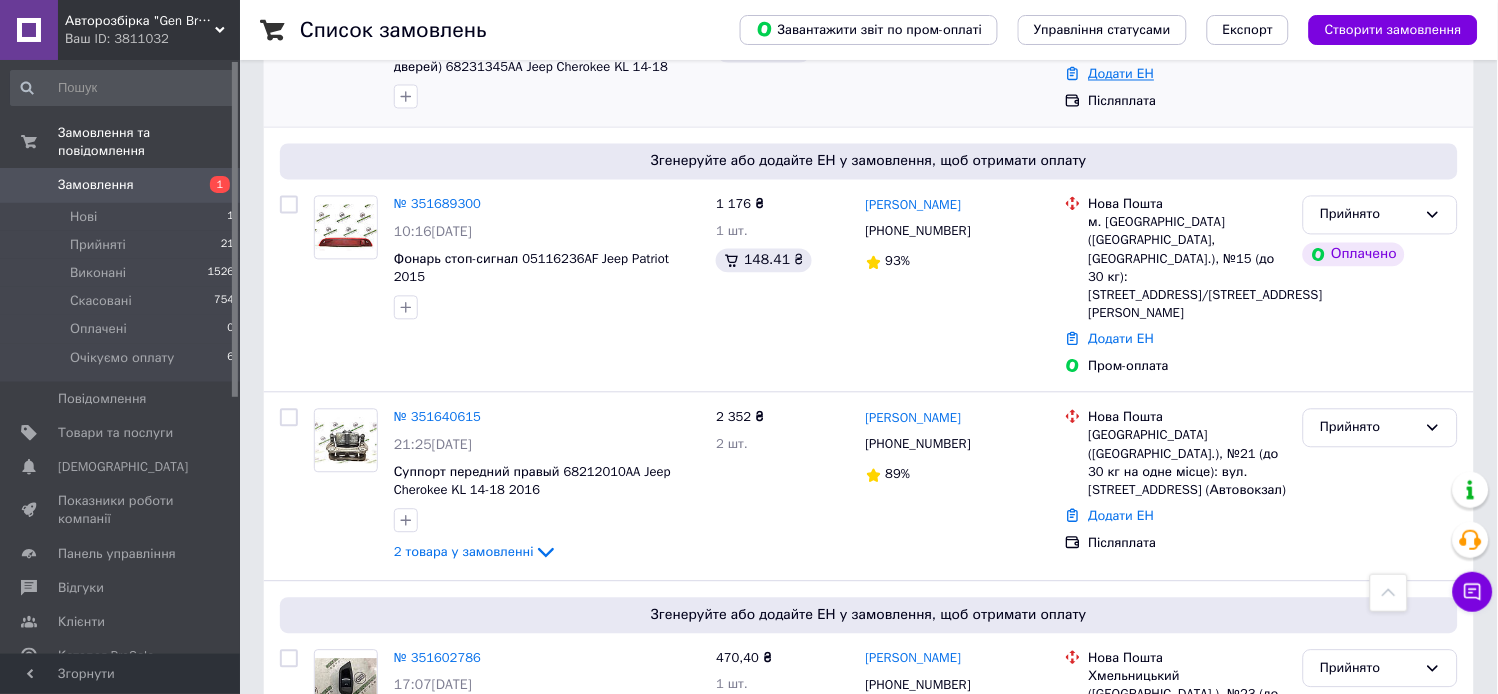 click on "Додати ЕН" at bounding box center (1122, 74) 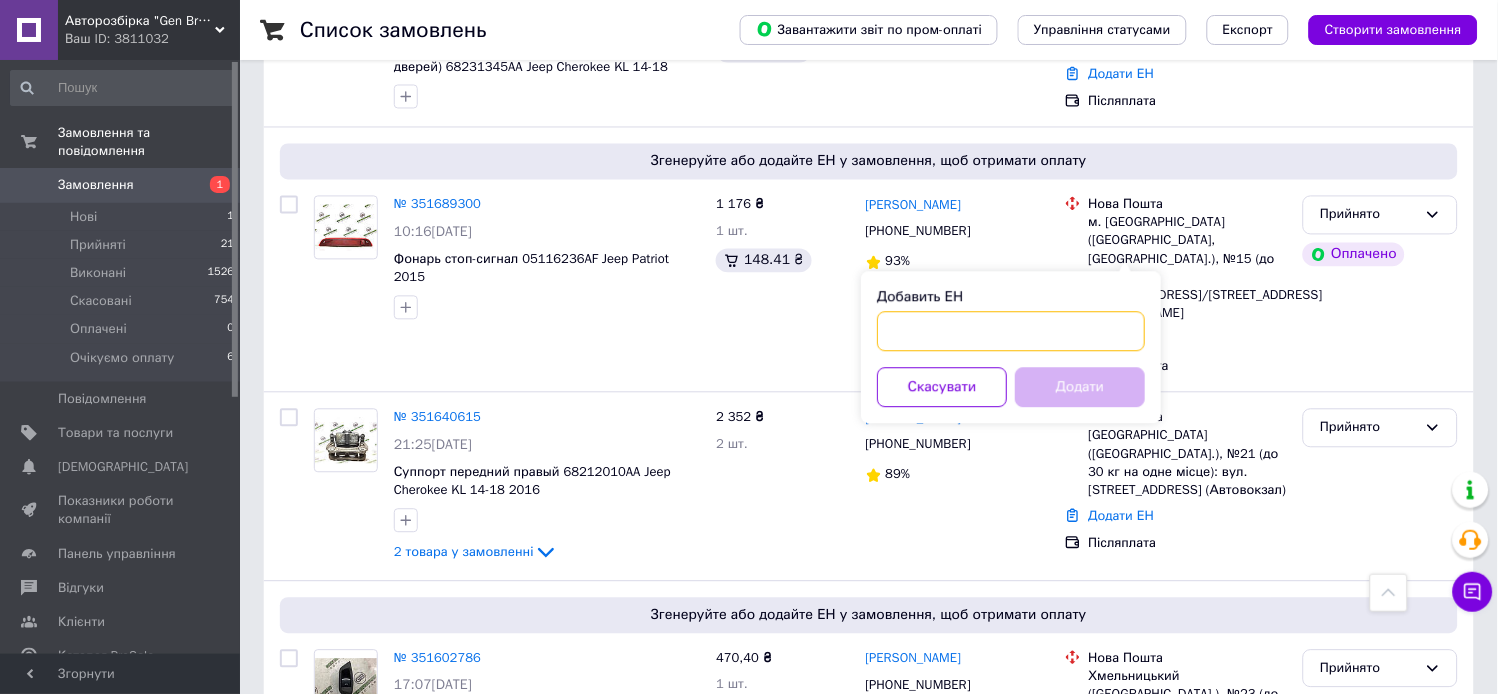click on "Добавить ЕН" at bounding box center (1011, 332) 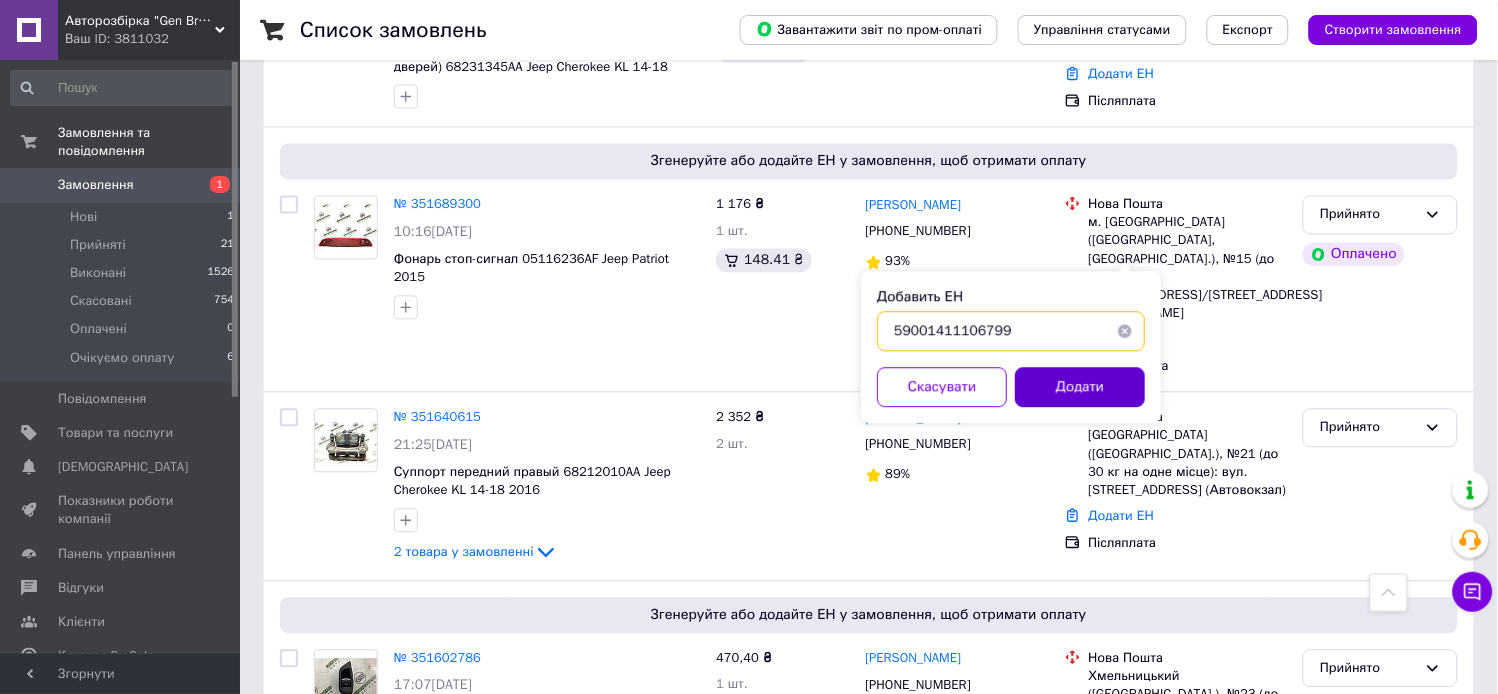 type on "59001411106799" 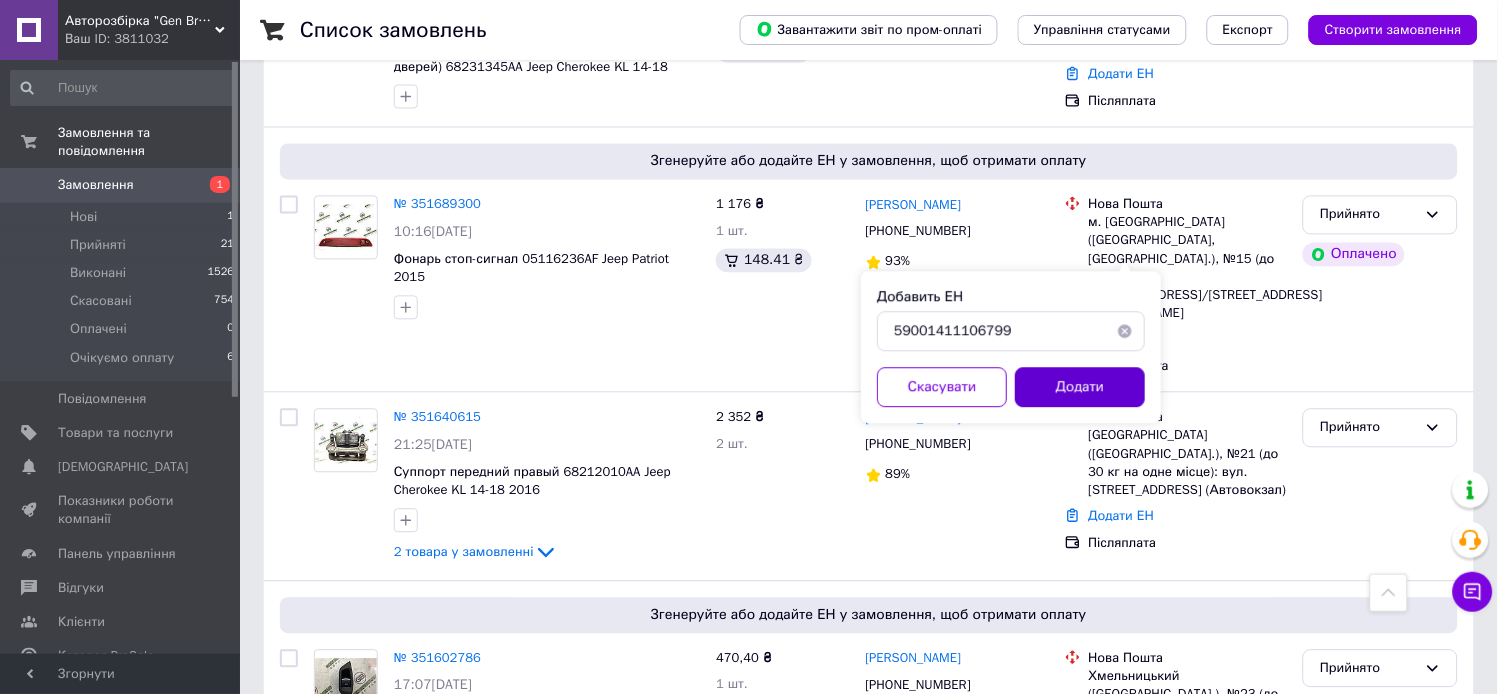 click on "Додати" at bounding box center [1080, 388] 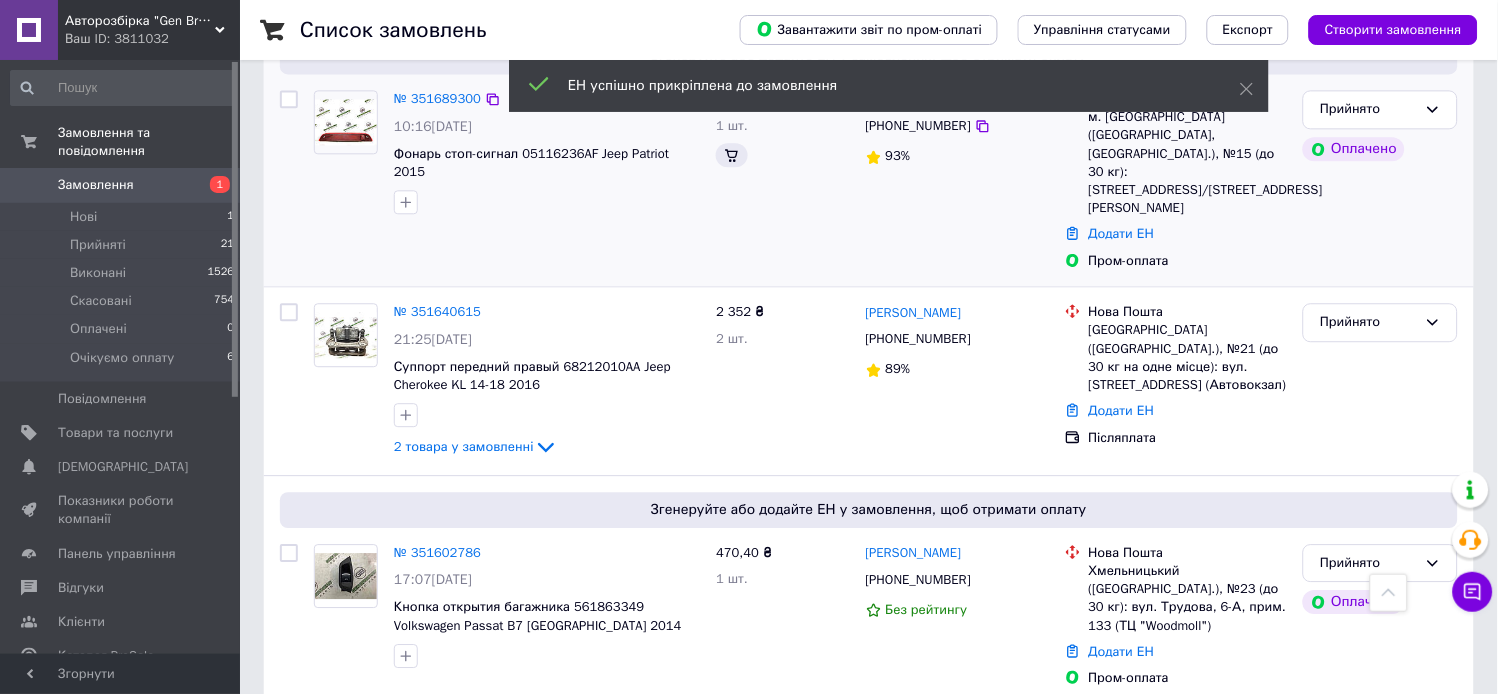 click on "м. [GEOGRAPHIC_DATA] ([GEOGRAPHIC_DATA], [GEOGRAPHIC_DATA].), №15 (до 30 кг): [STREET_ADDRESS]/[STREET_ADDRESS][PERSON_NAME]" at bounding box center (1188, 162) 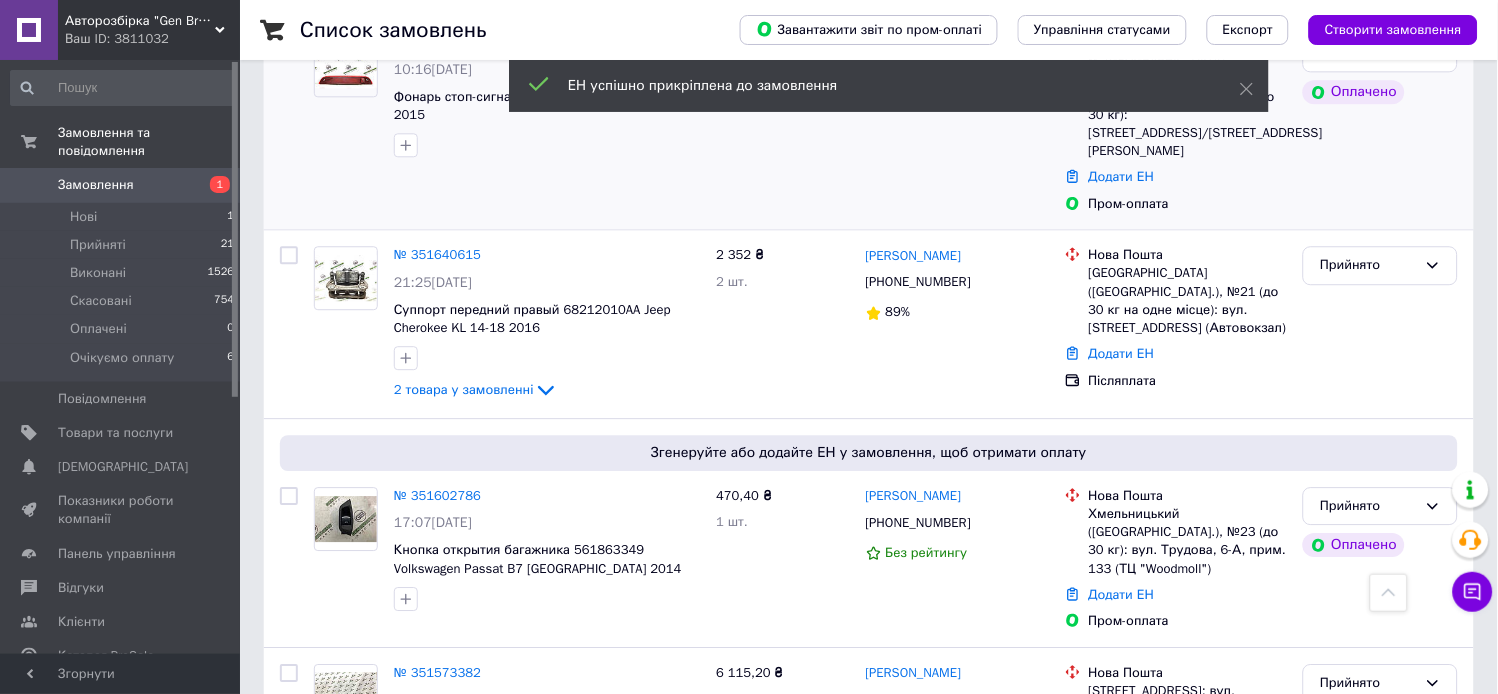 click on "Додати ЕН" at bounding box center (1188, 177) 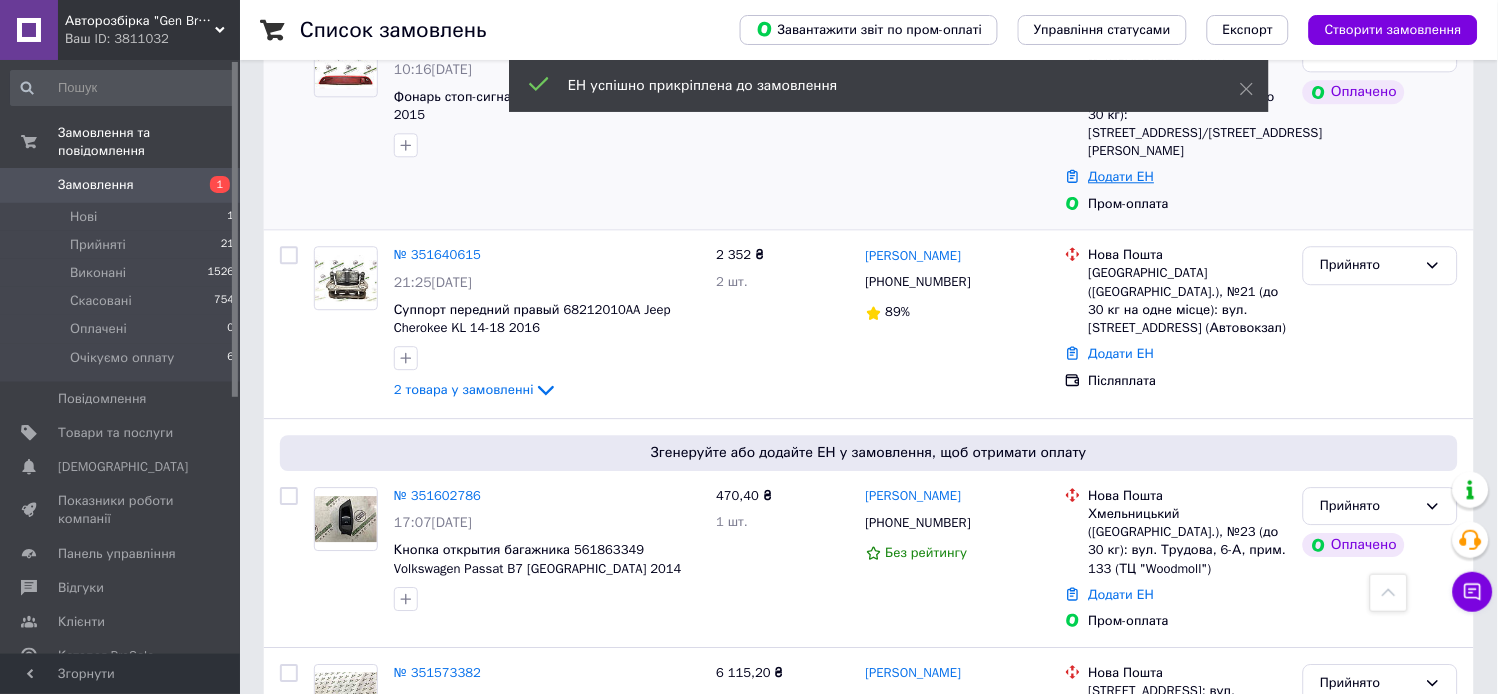 click on "Додати ЕН" at bounding box center [1122, 176] 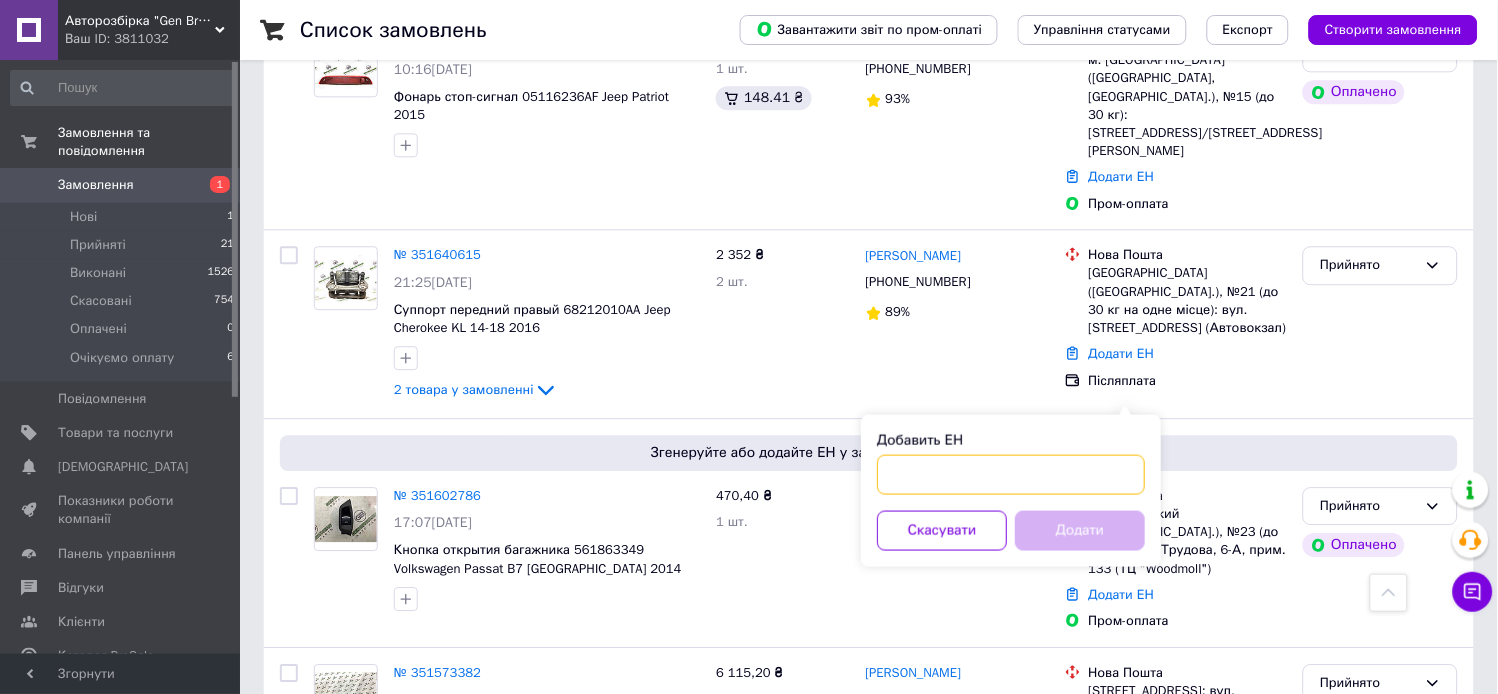 click on "Добавить ЕН" at bounding box center [1011, 474] 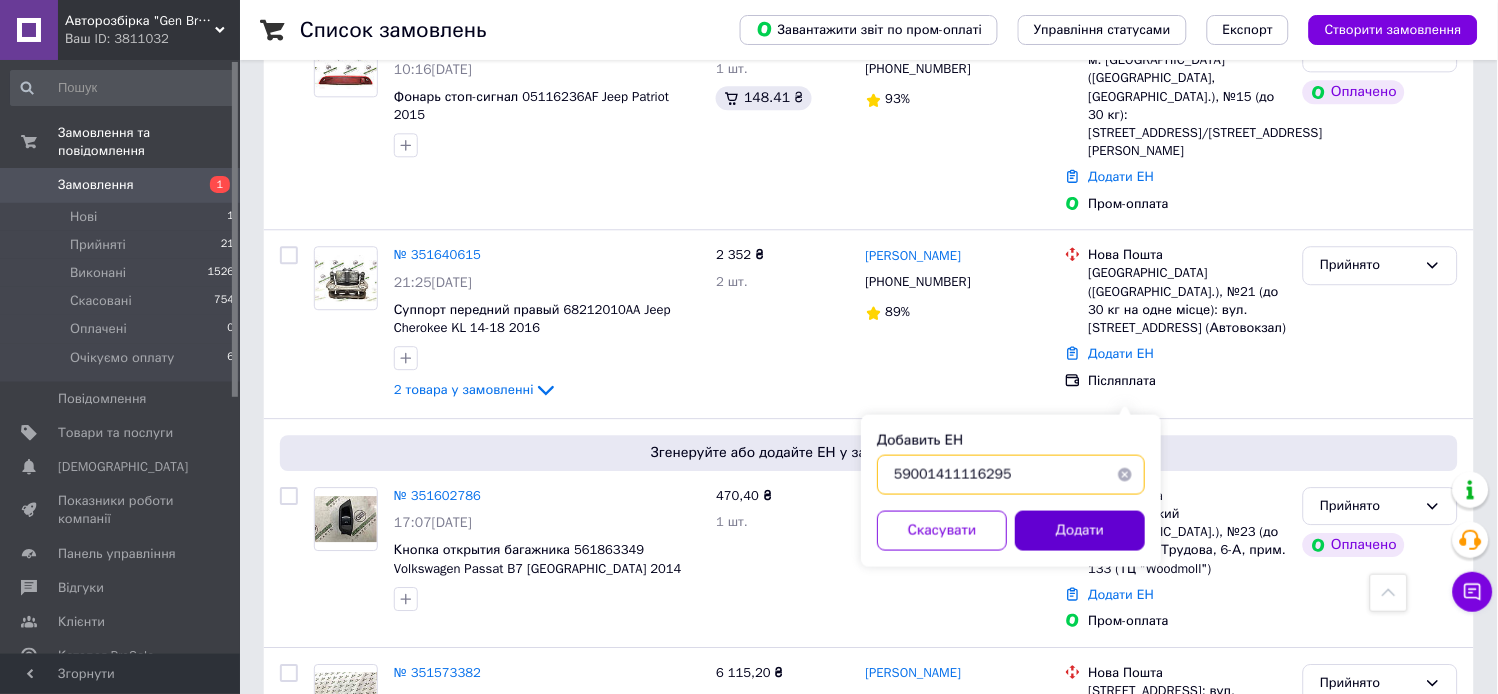 type on "59001411116295" 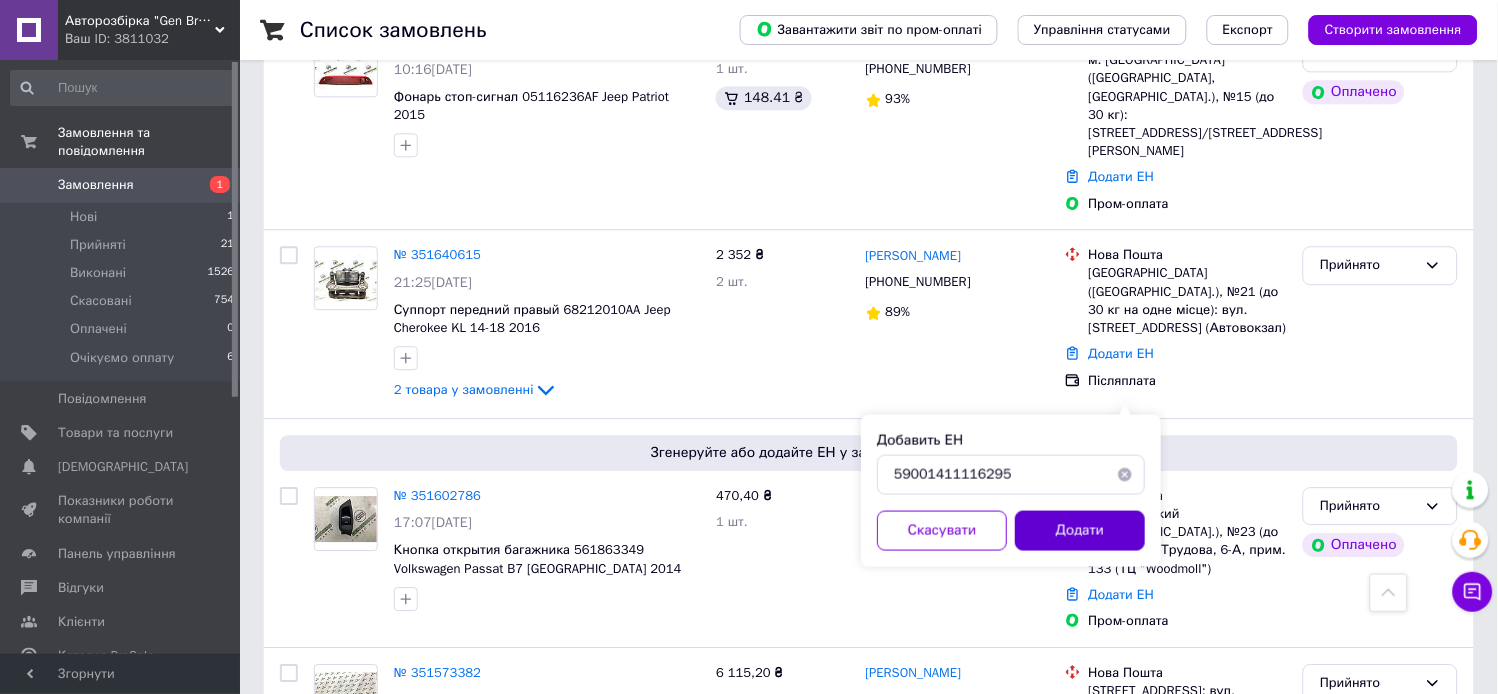 click on "Додати" at bounding box center [1080, 530] 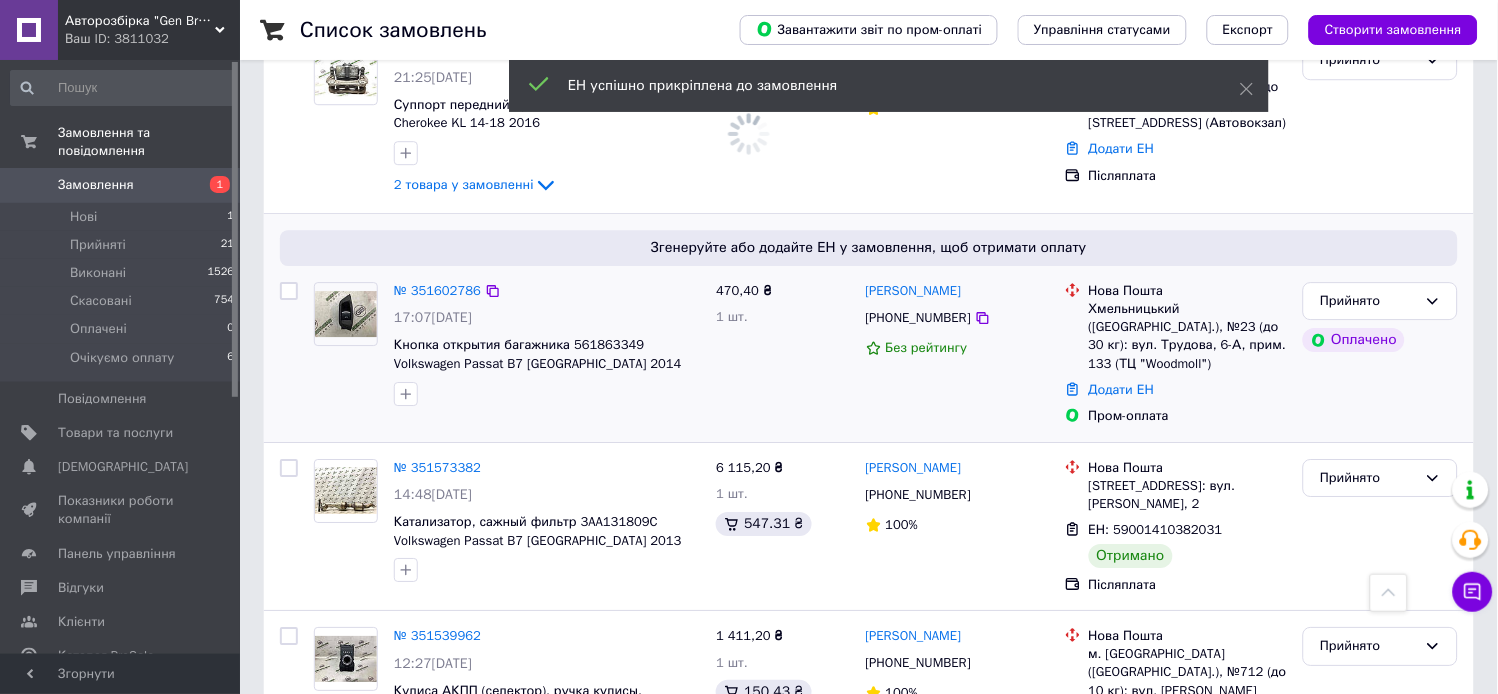 scroll, scrollTop: 2922, scrollLeft: 0, axis: vertical 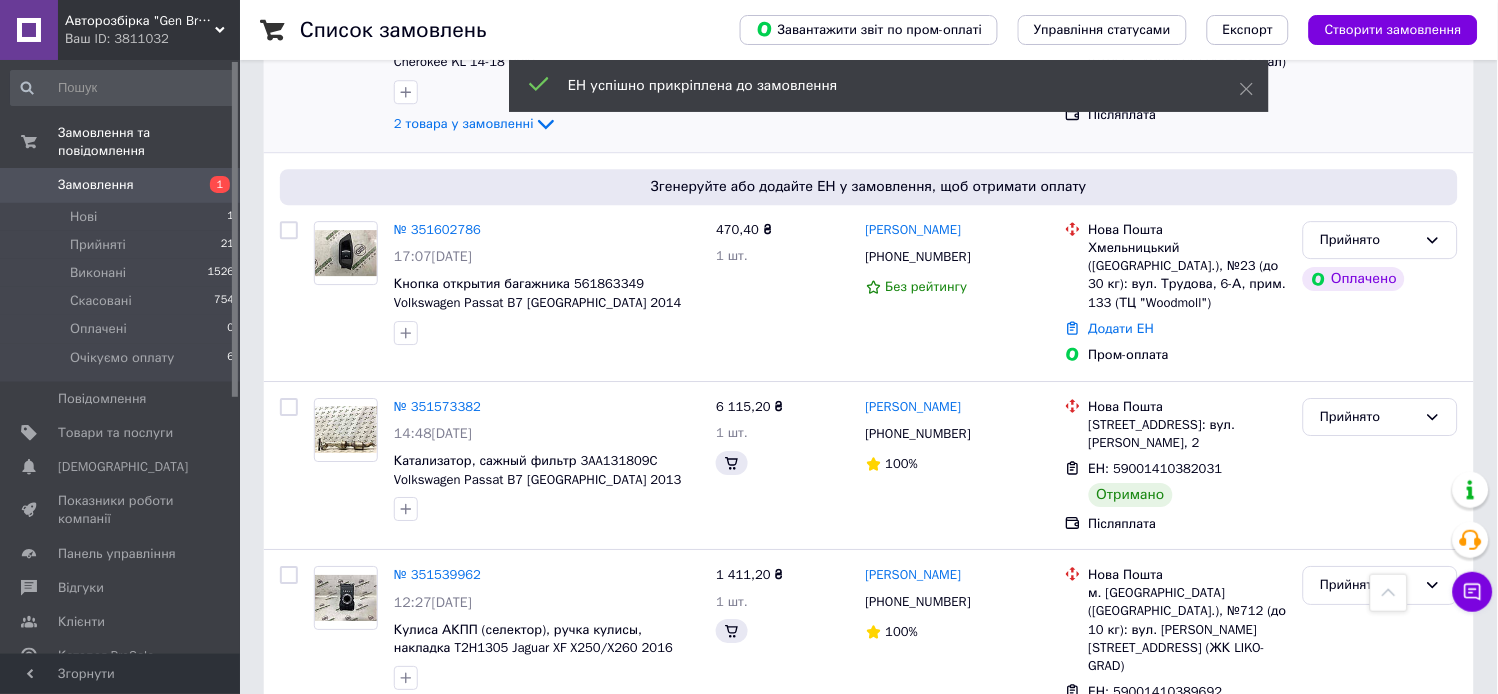click on "Полтава (Полтавська обл.), №21 (до 30 кг на одне місце): вул. Великотирнівська, 7 (Автовокзал)" at bounding box center (1188, 34) 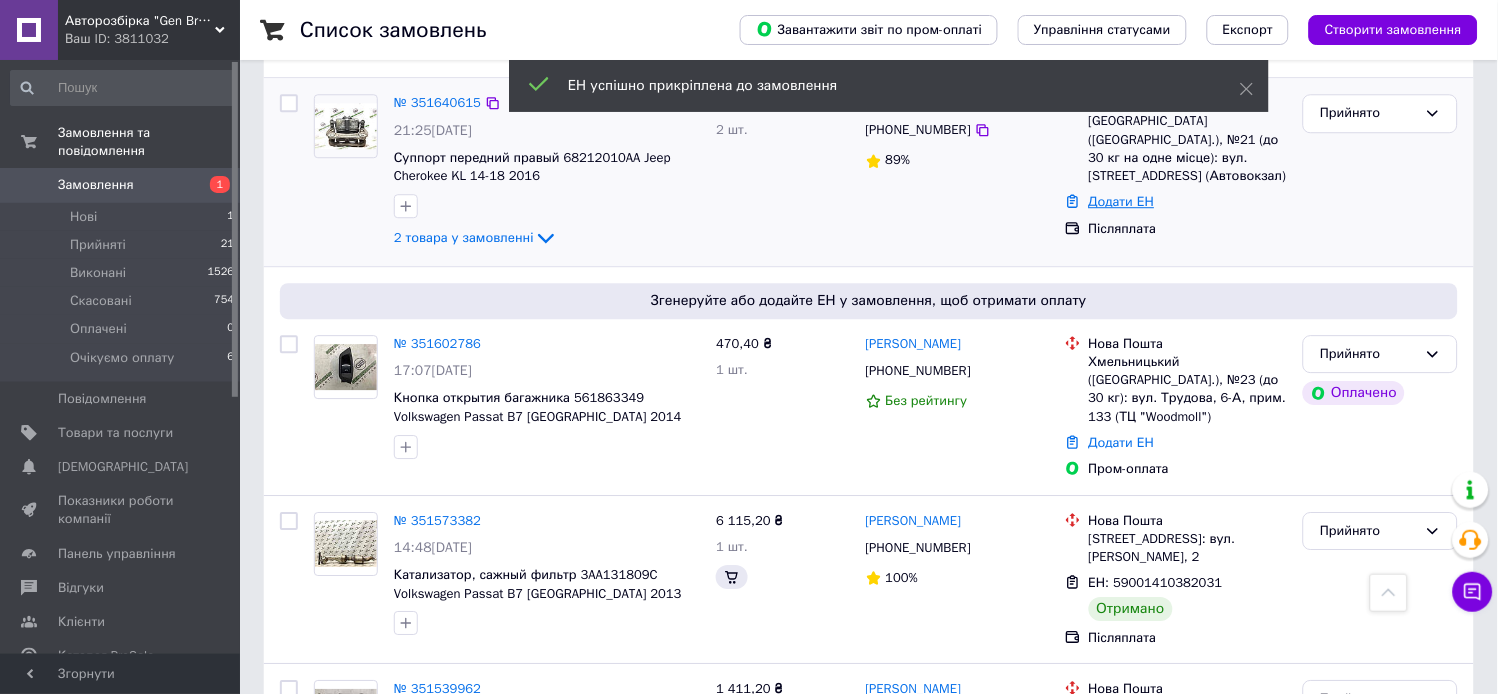 scroll, scrollTop: 2922, scrollLeft: 0, axis: vertical 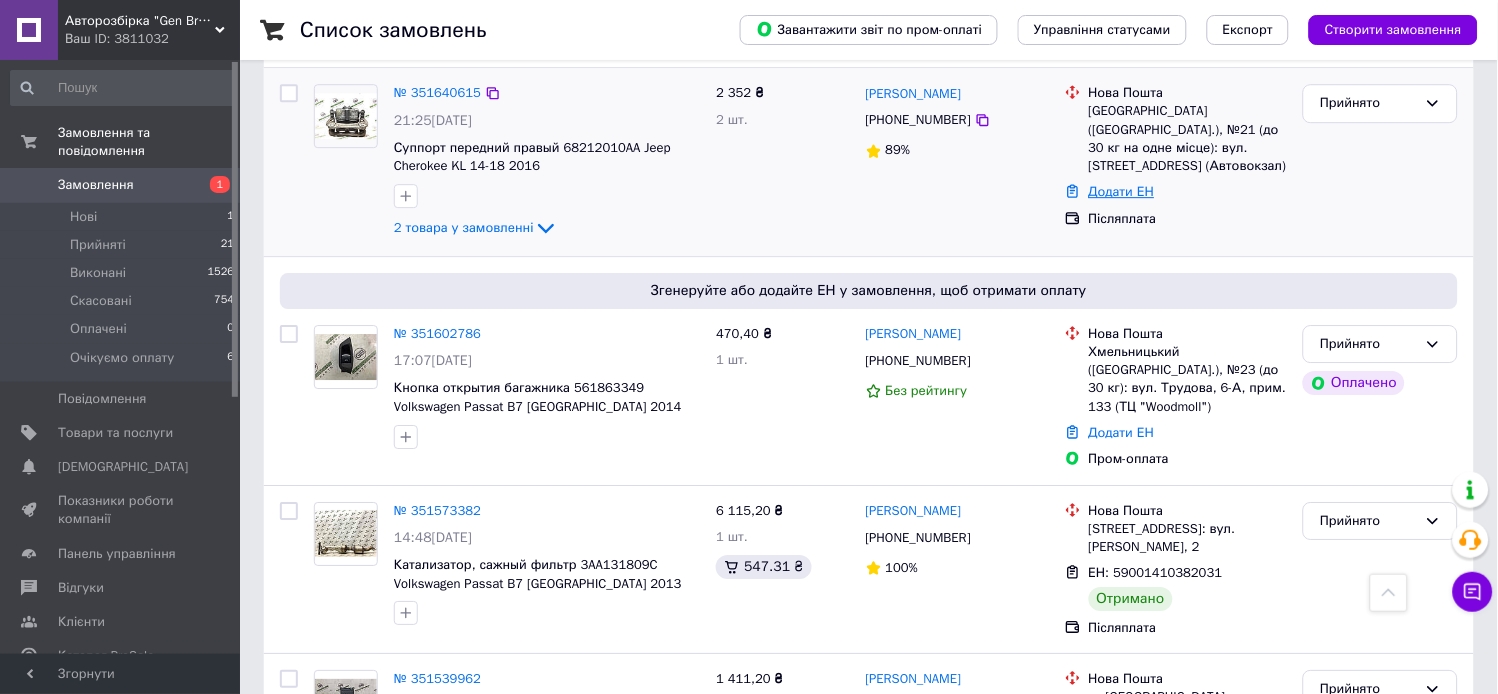click on "Додати ЕН" at bounding box center [1122, 191] 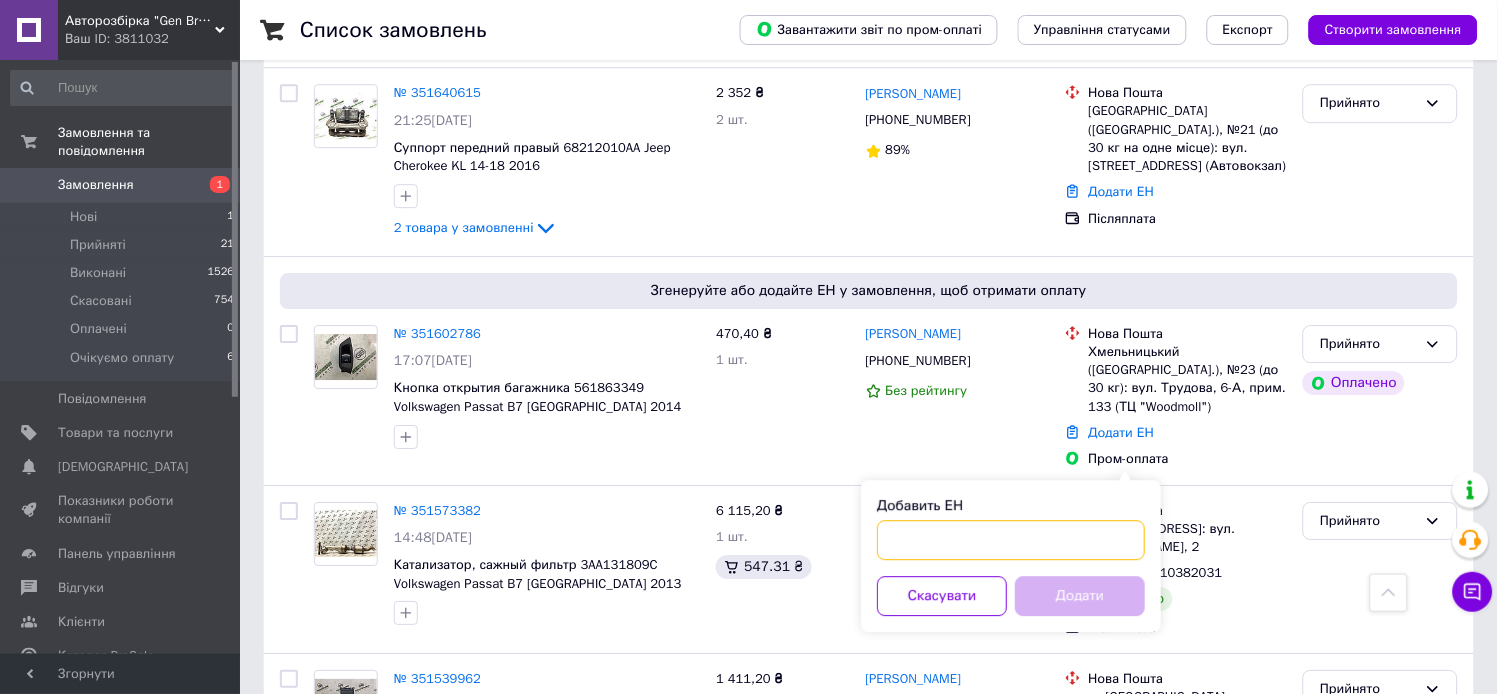 click on "Добавить ЕН" at bounding box center (1011, 540) 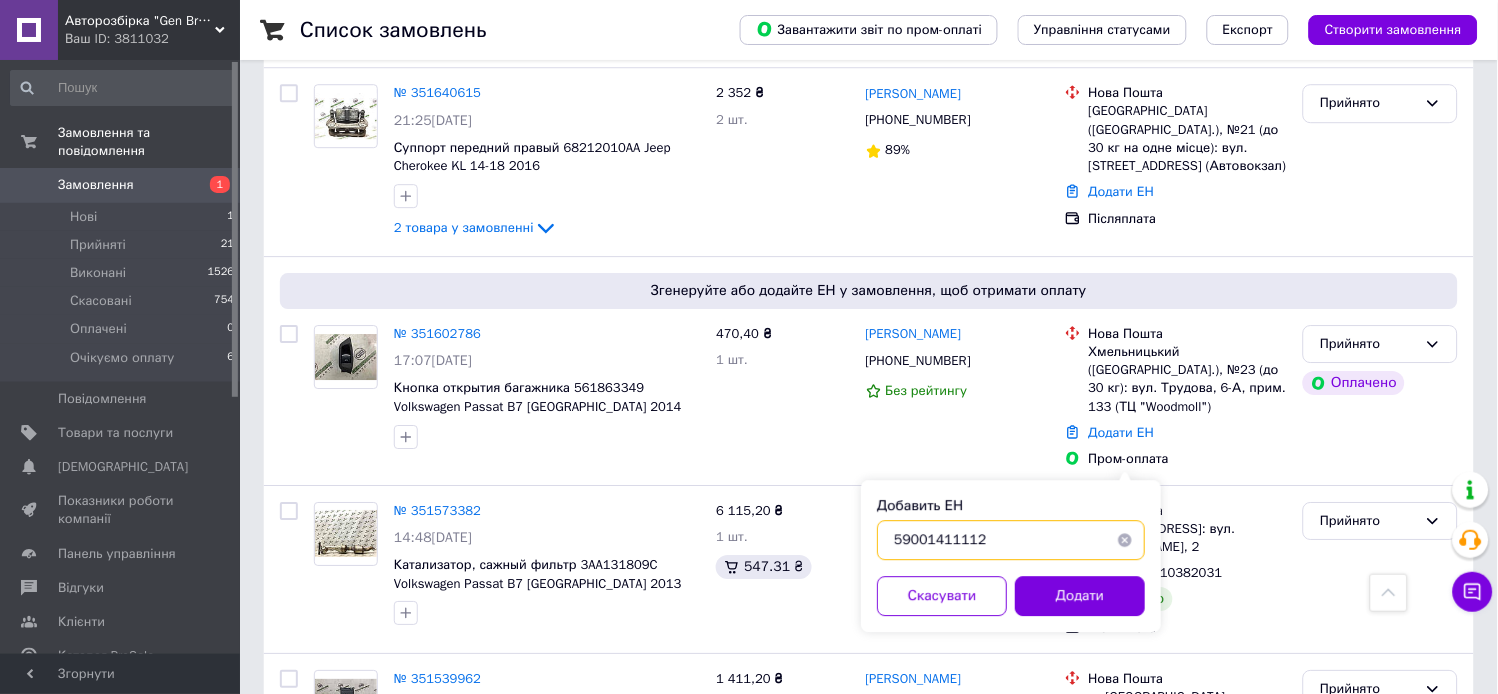 click on "59001411112" at bounding box center [1011, 540] 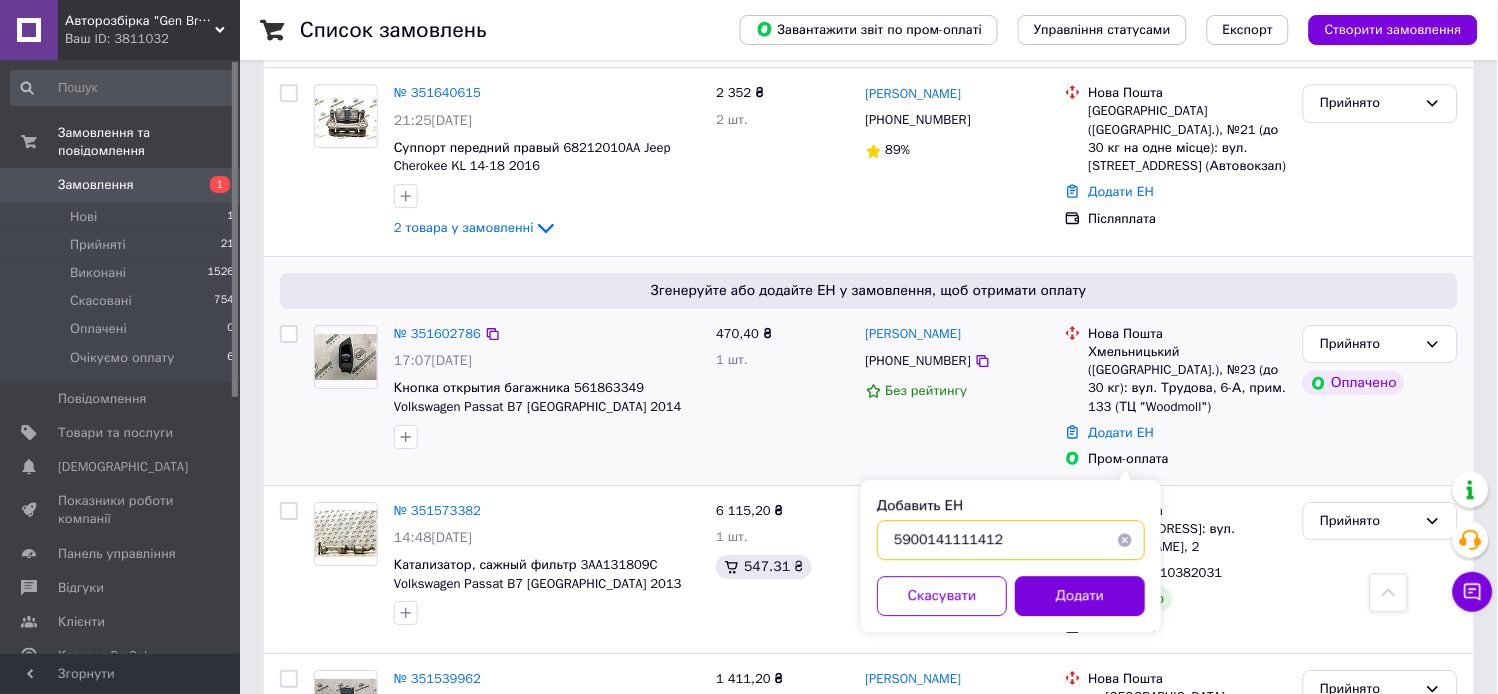 type on "59001411114182" 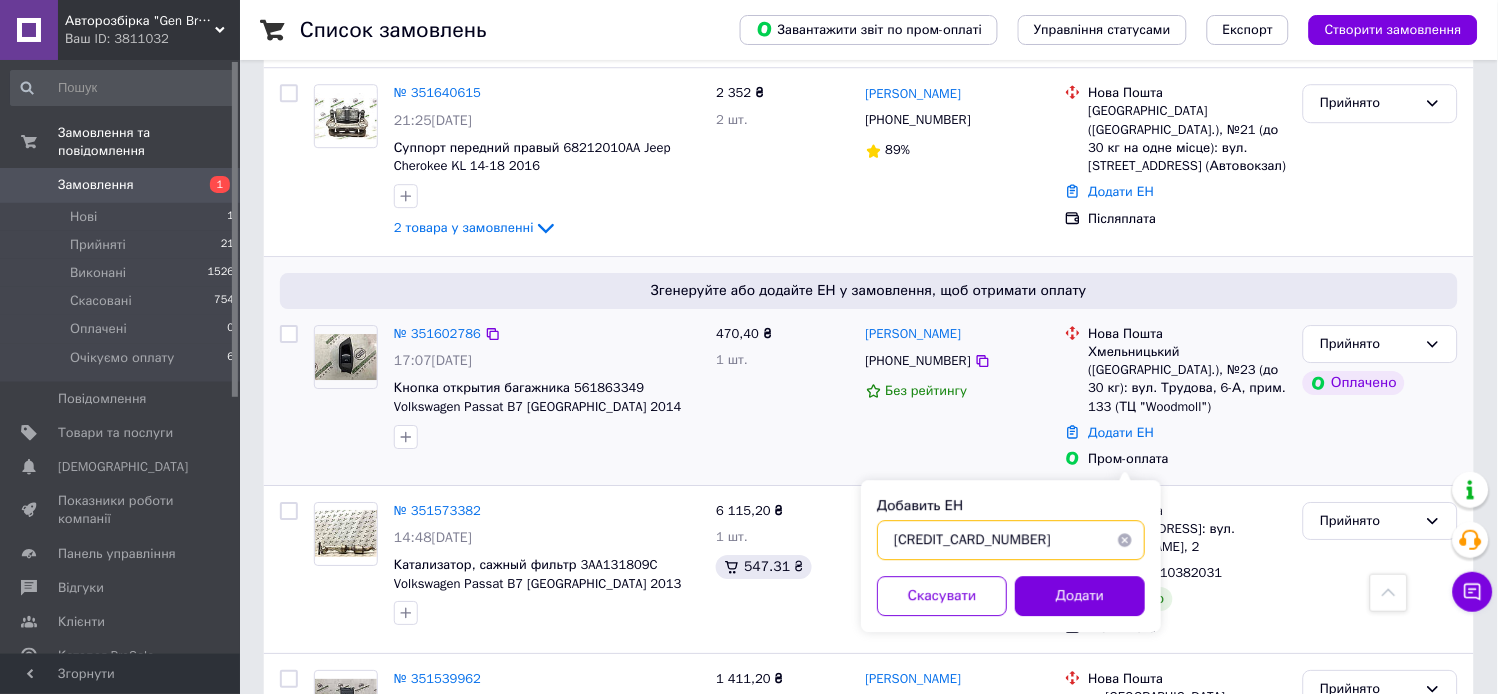 drag, startPoint x: 1065, startPoint y: 553, endPoint x: 844, endPoint y: 543, distance: 221.22614 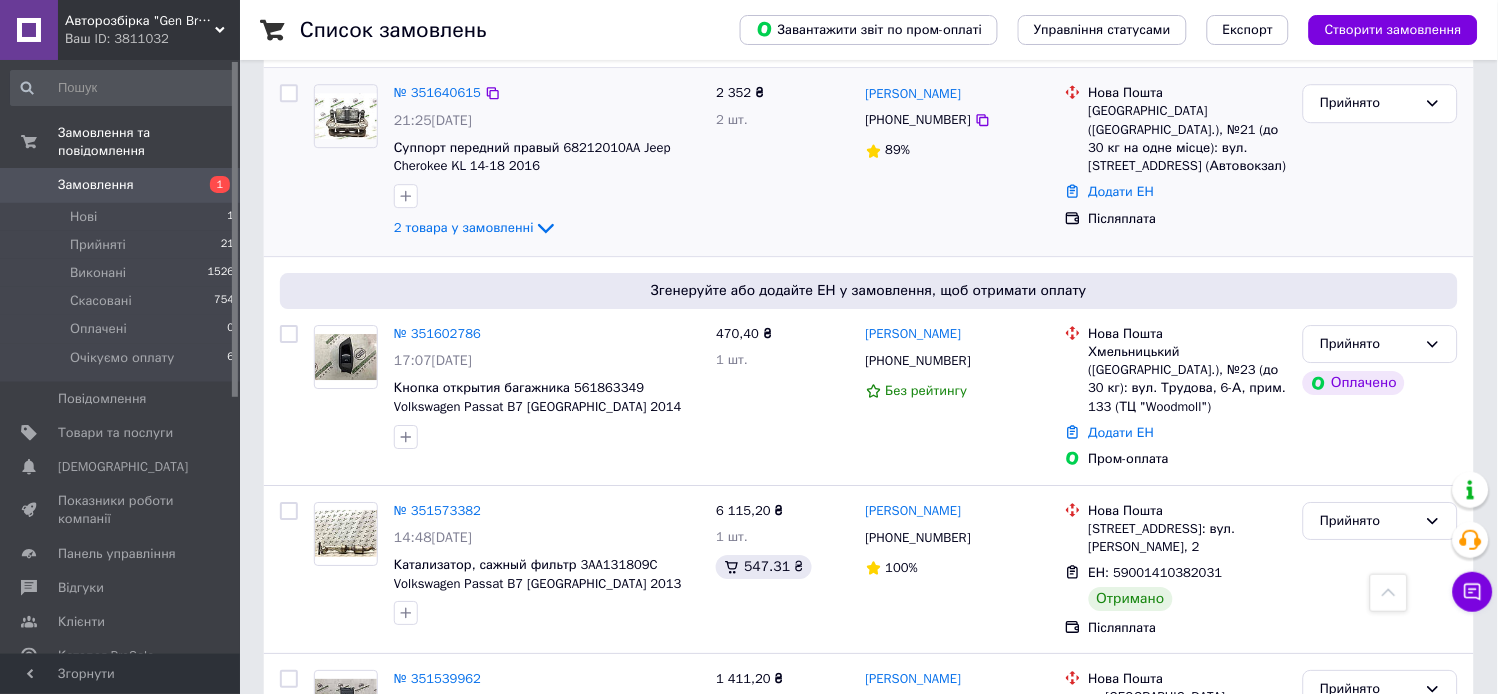 click on "Додати ЕН" at bounding box center (1188, 192) 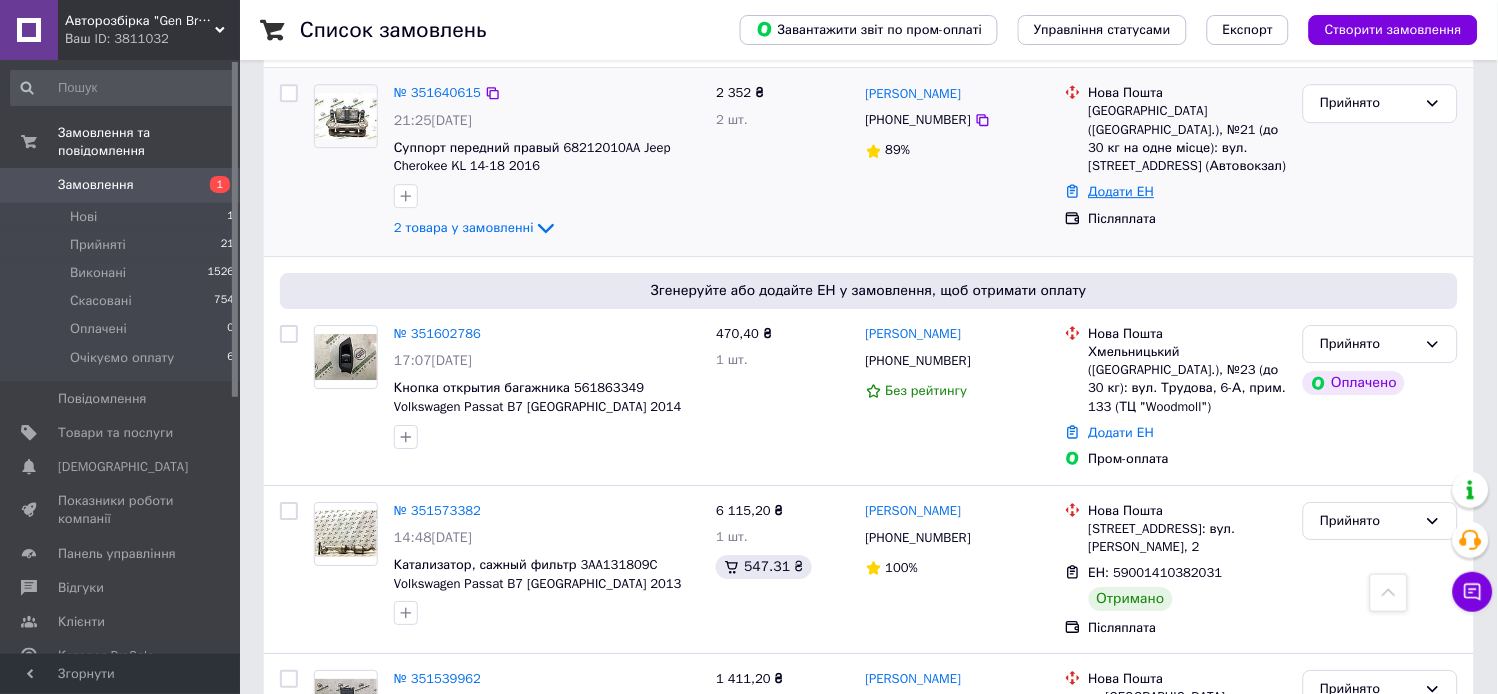 click on "Додати ЕН" at bounding box center [1122, 191] 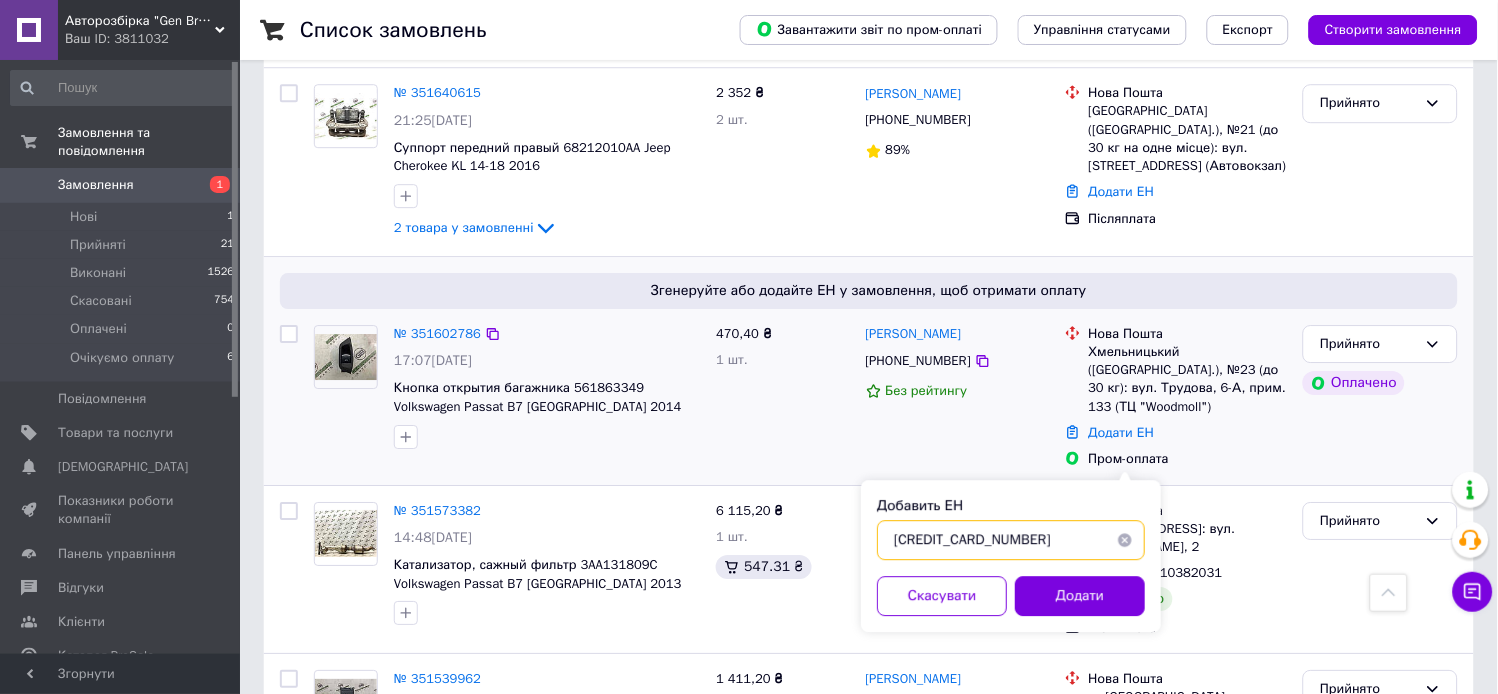 drag, startPoint x: 1048, startPoint y: 547, endPoint x: 848, endPoint y: 547, distance: 200 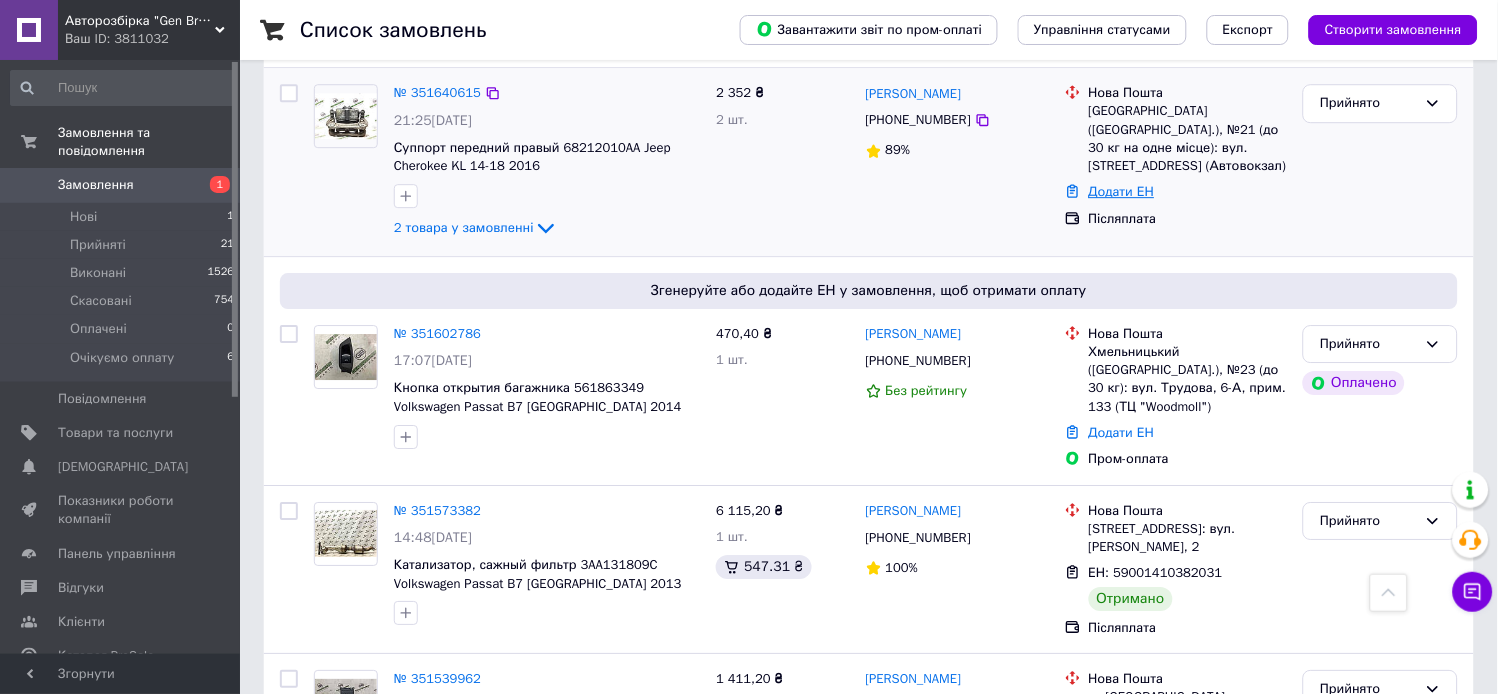 click on "Додати ЕН" at bounding box center (1122, 191) 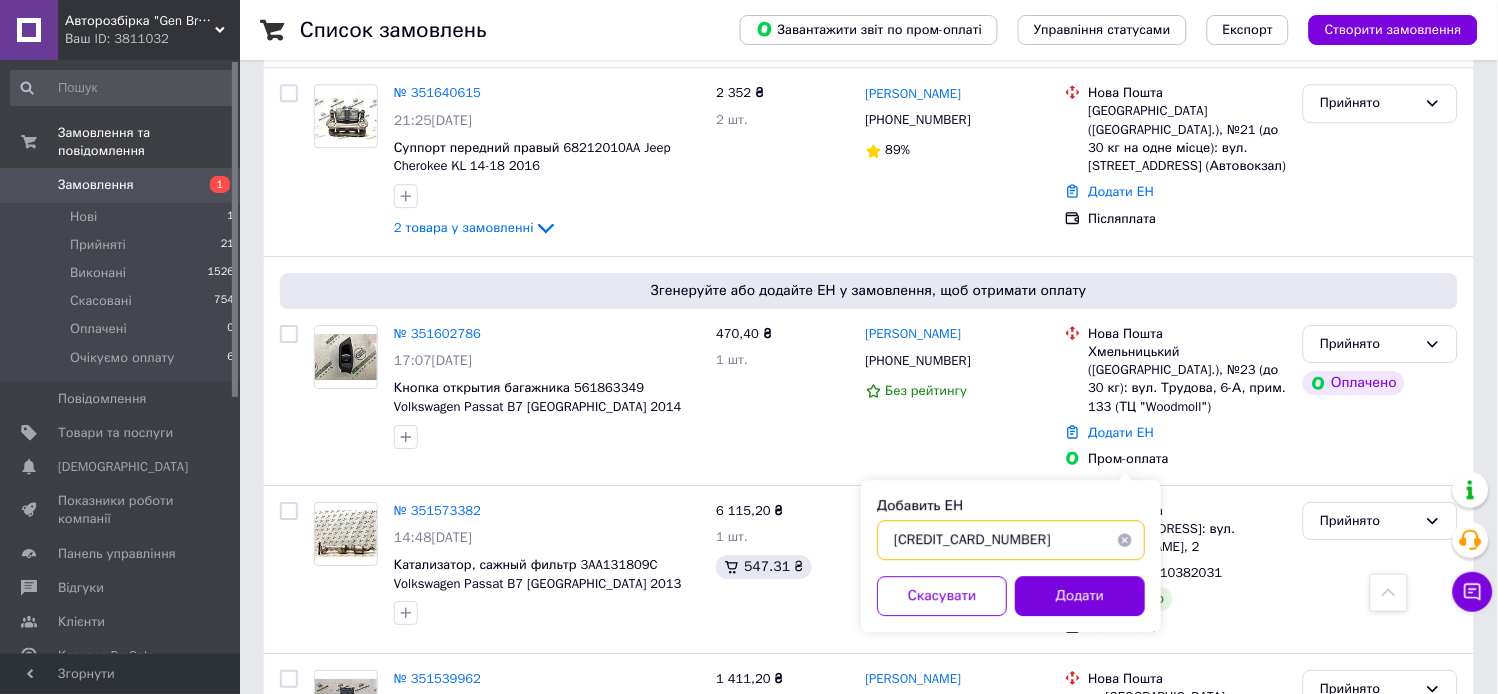 drag, startPoint x: 1037, startPoint y: 545, endPoint x: 898, endPoint y: 547, distance: 139.01439 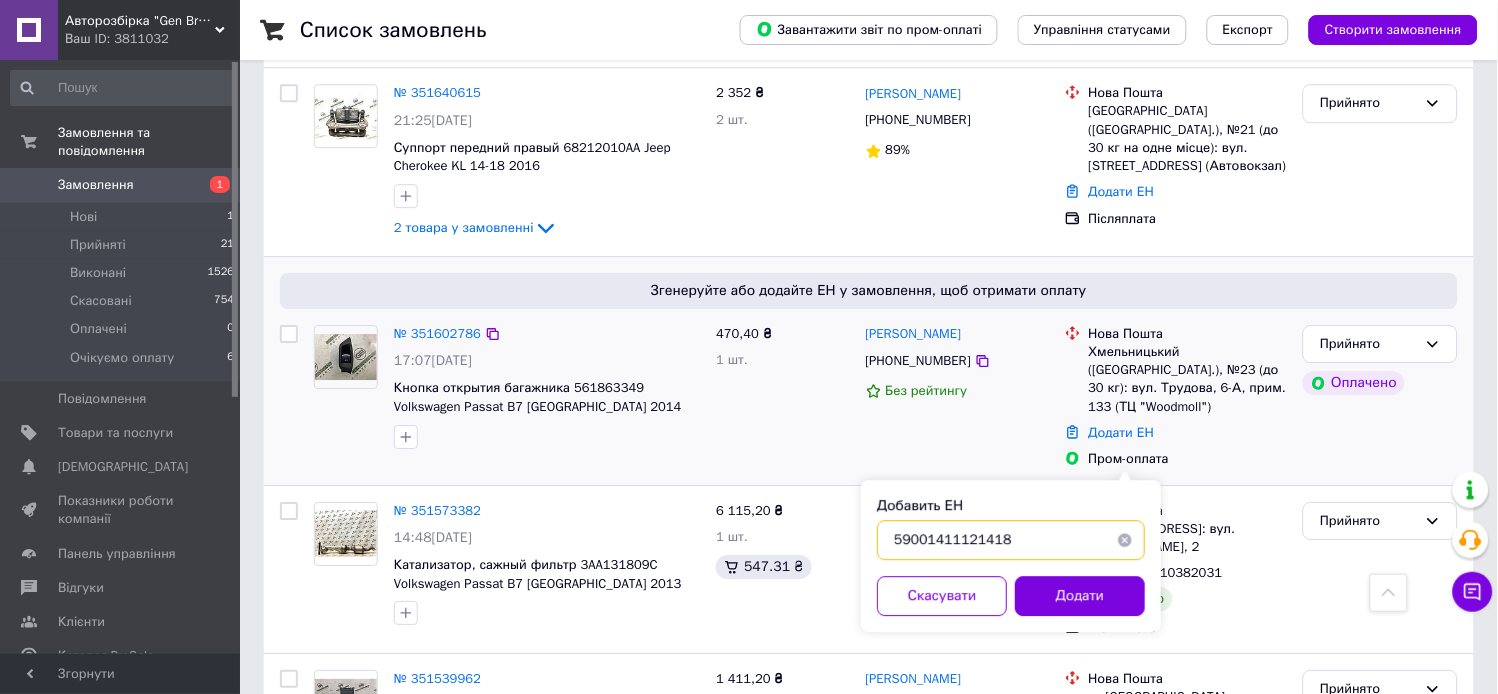 type on "59001411121418" 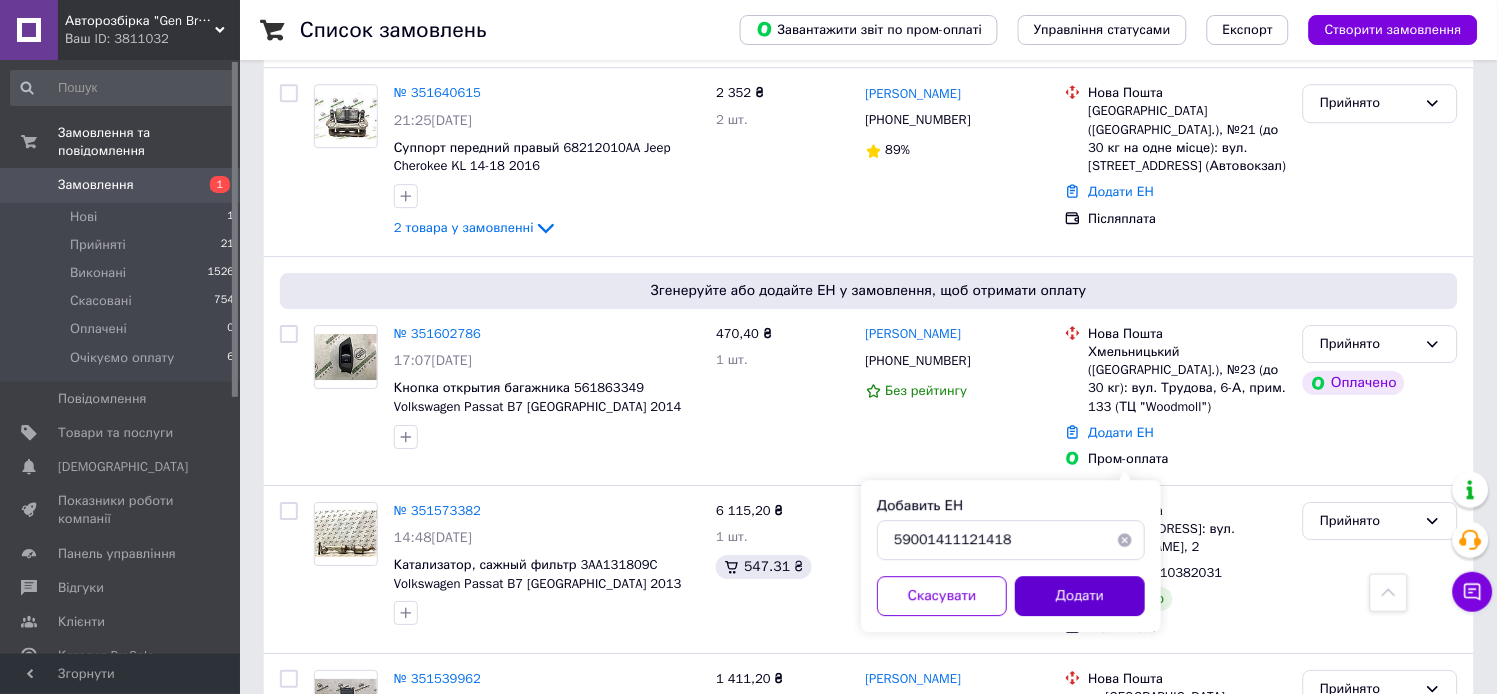 click on "Додати" at bounding box center [1080, 596] 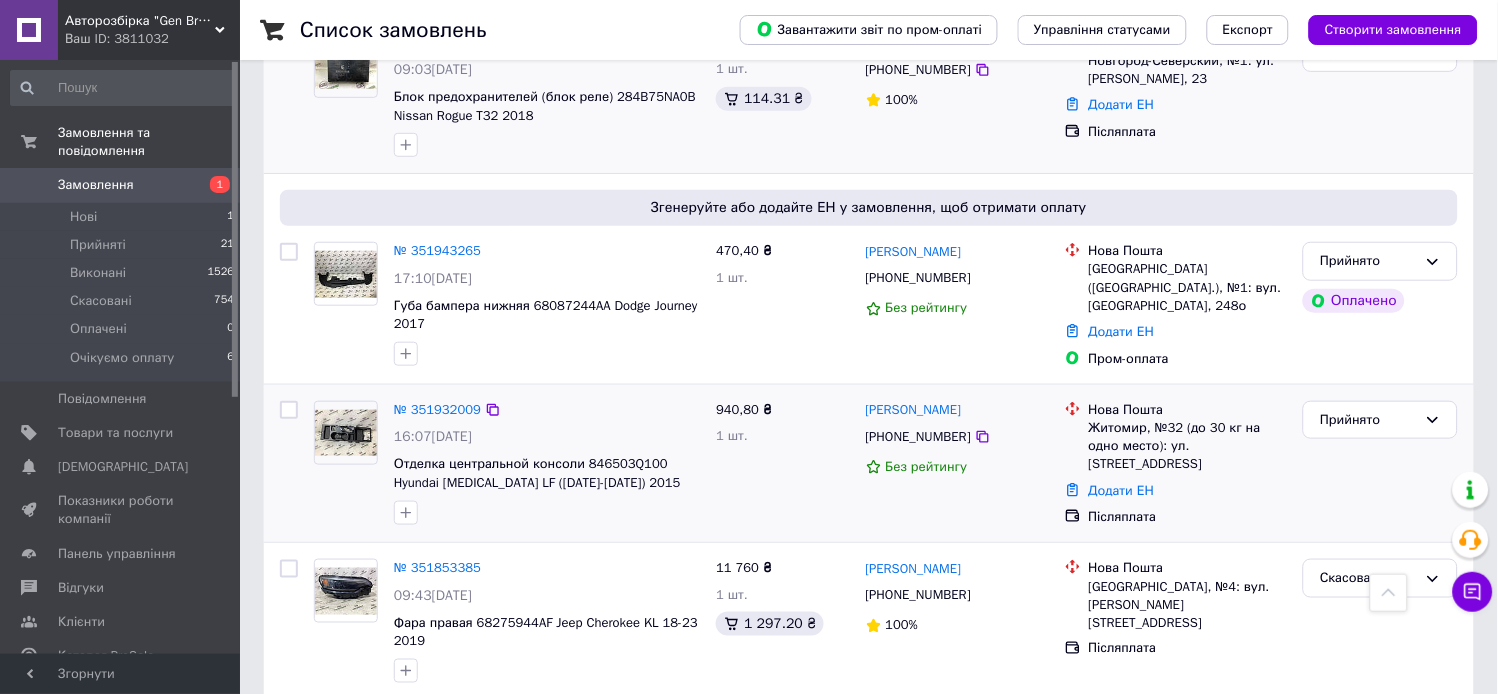 scroll, scrollTop: 144, scrollLeft: 0, axis: vertical 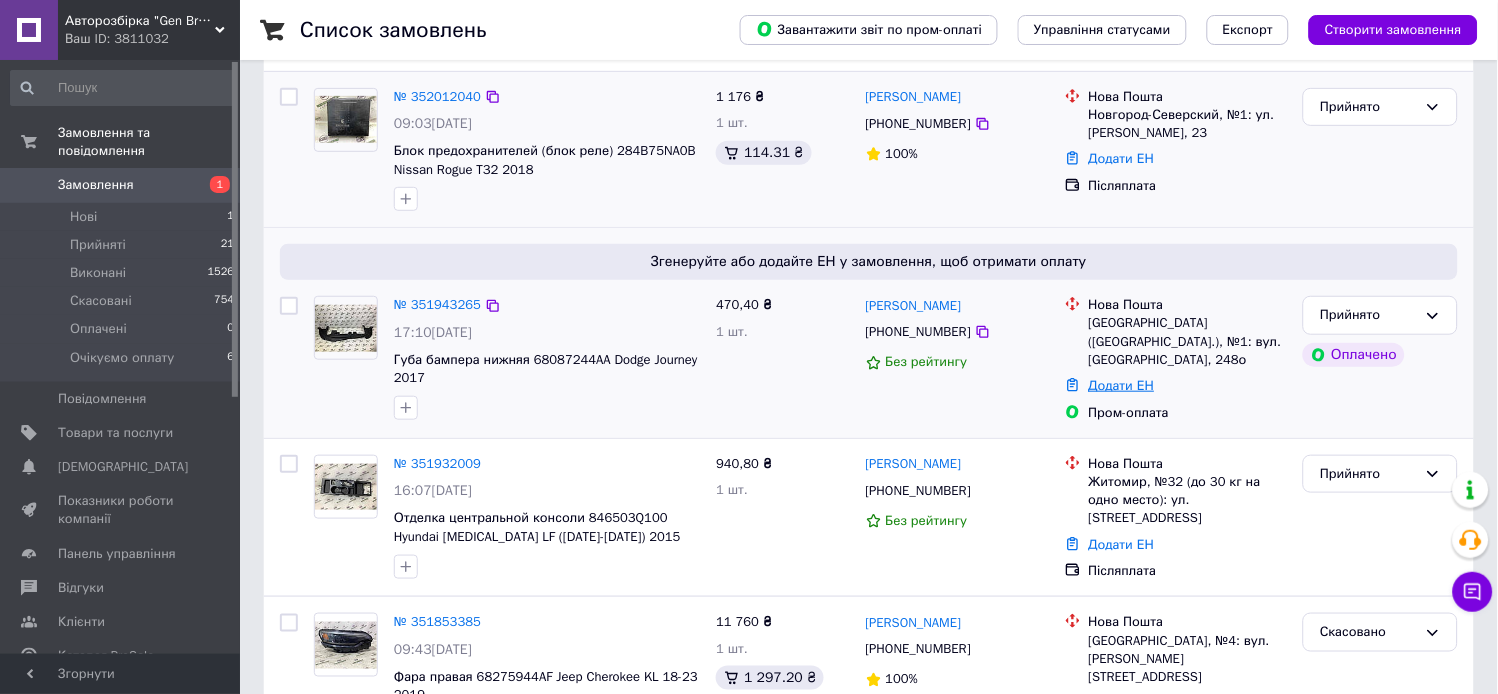 click on "Додати ЕН" at bounding box center (1122, 385) 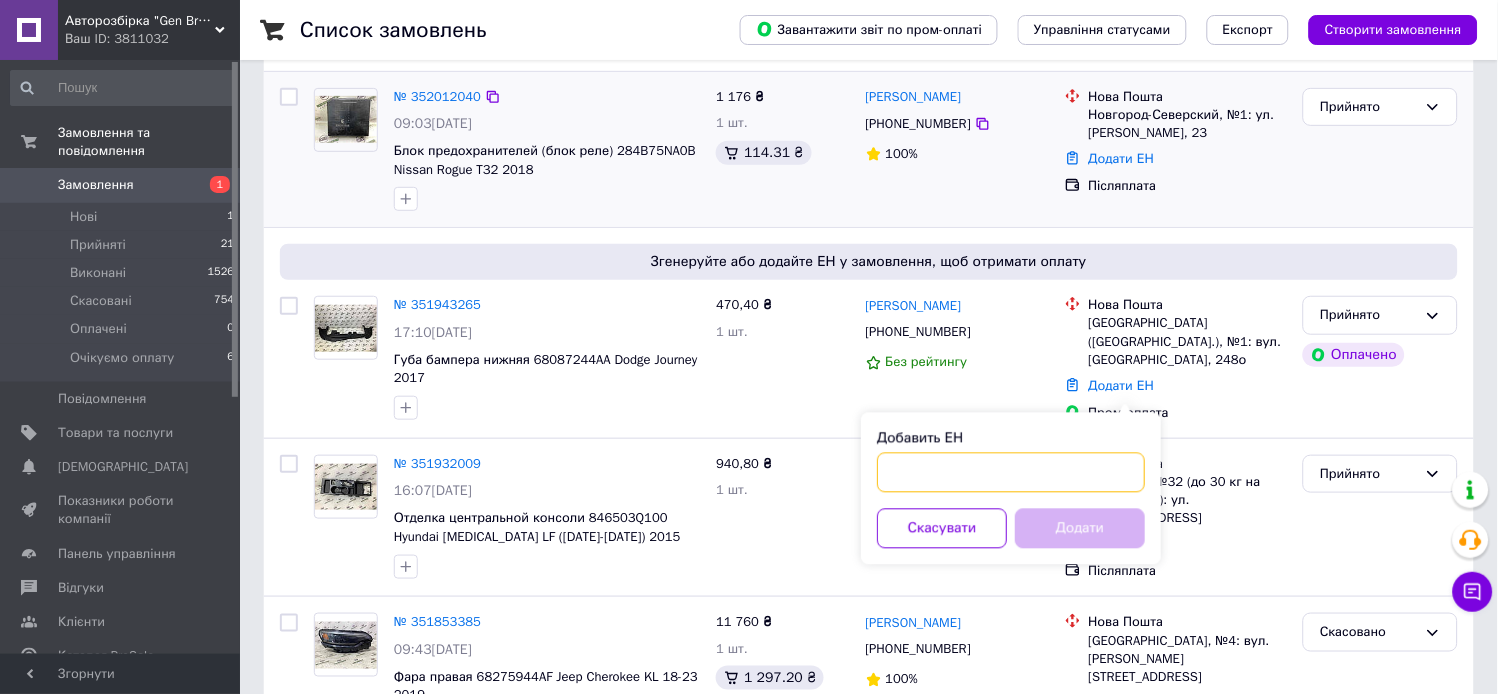 click on "Добавить ЕН" at bounding box center (1011, 473) 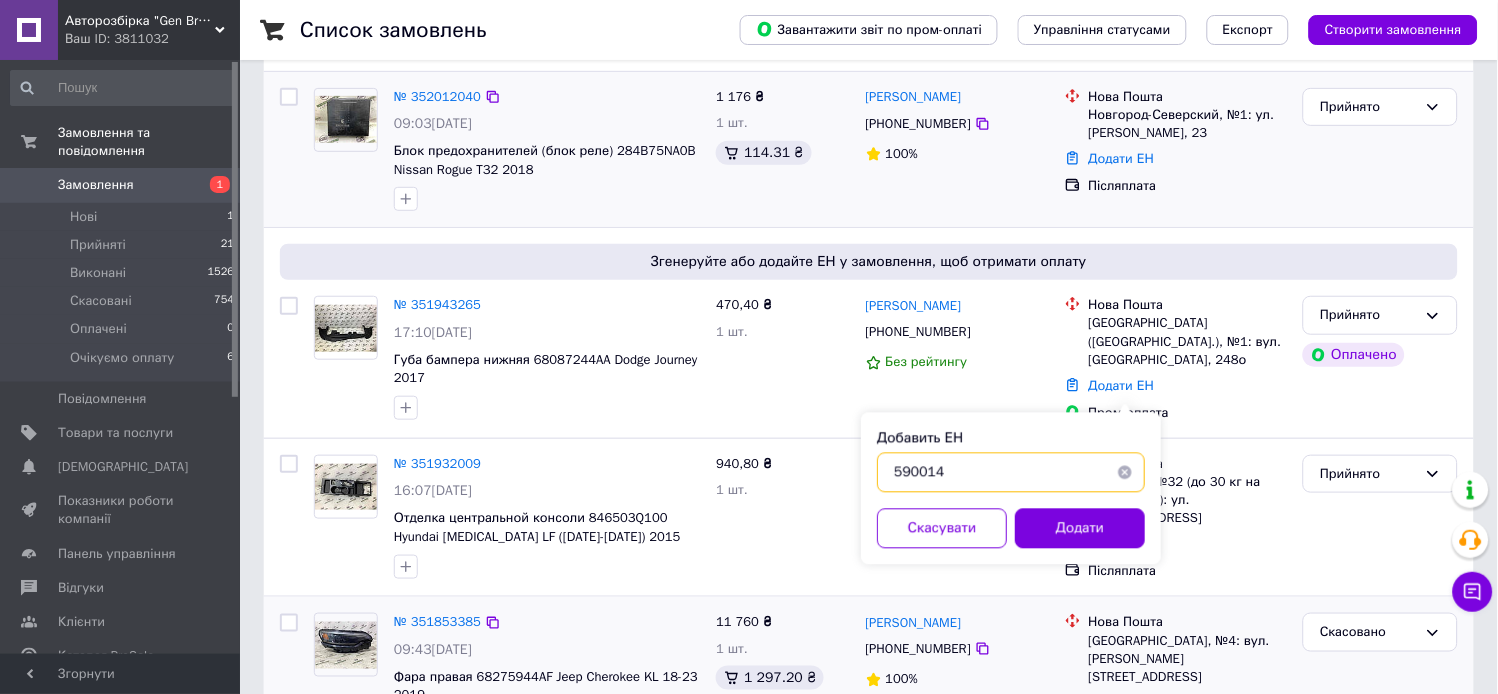type on "590014" 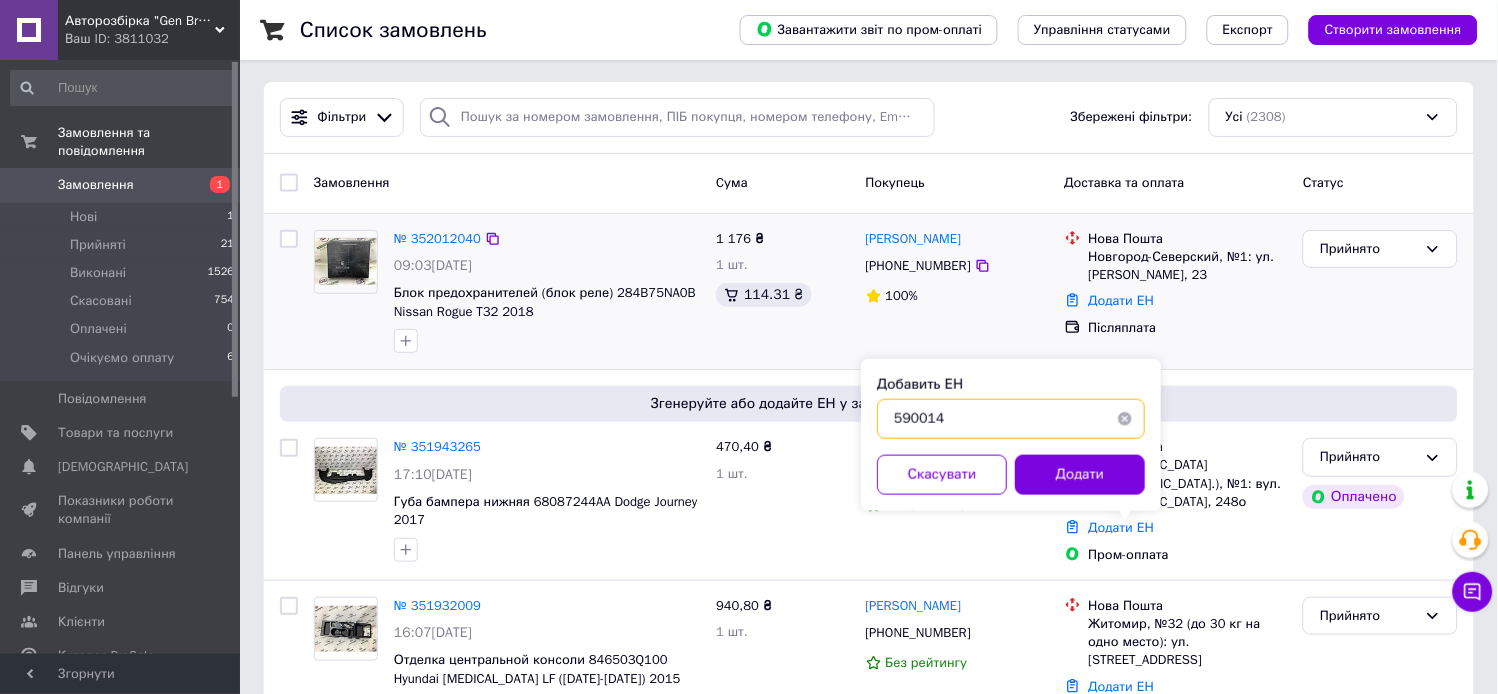 scroll, scrollTop: 0, scrollLeft: 0, axis: both 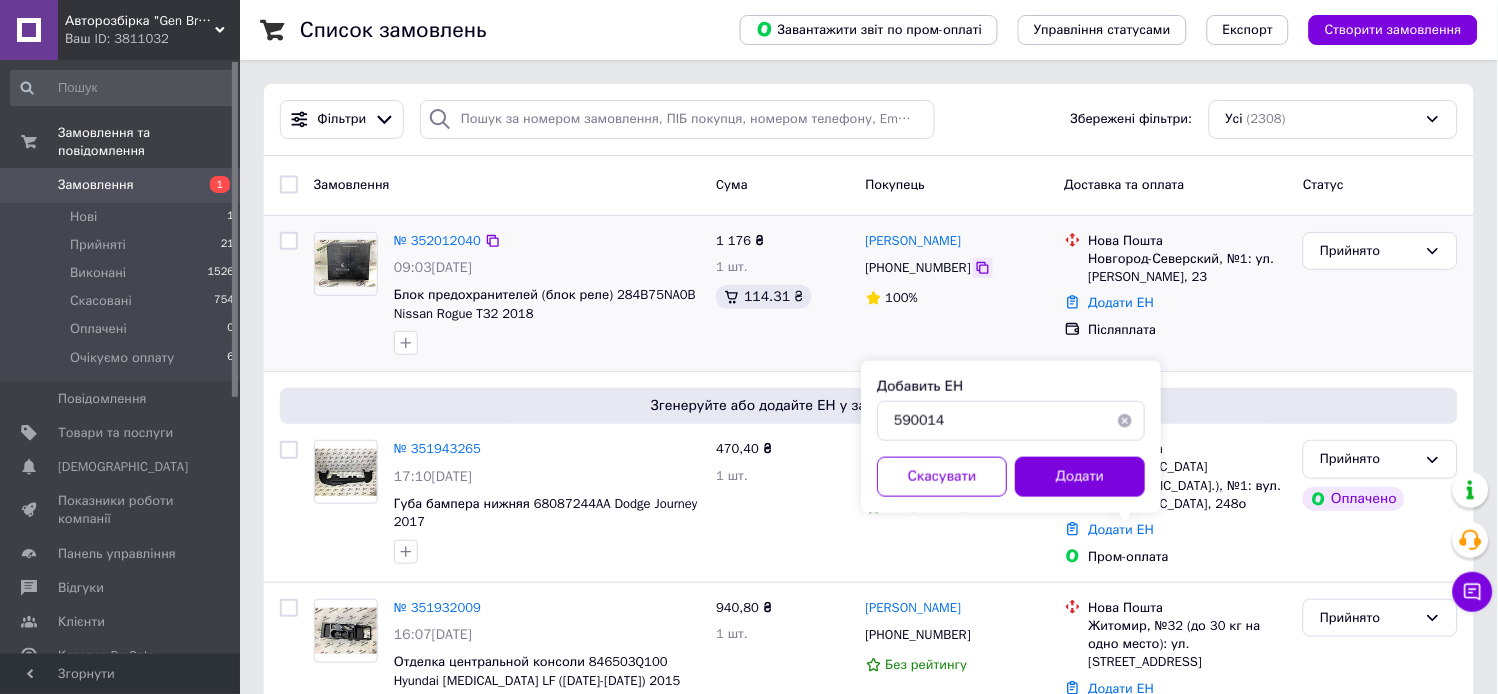 click 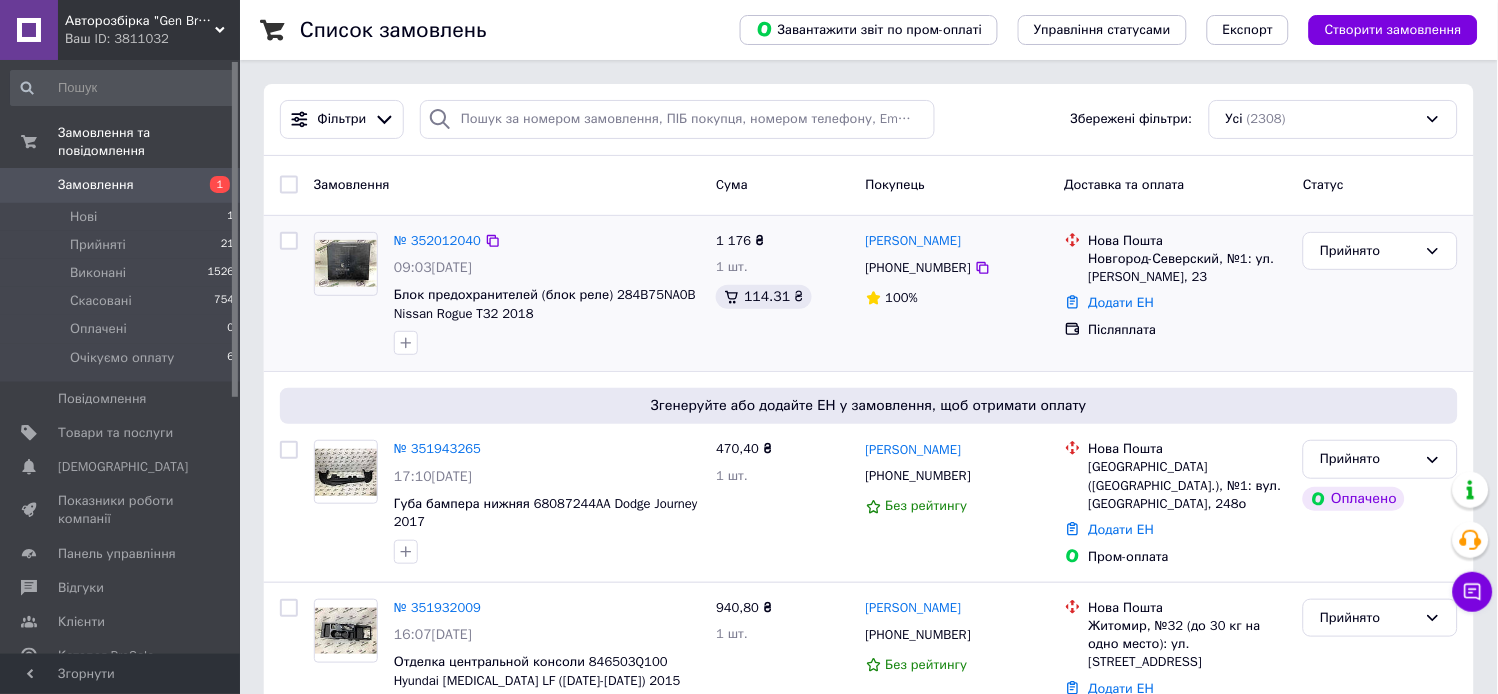 click on "Блок предохранителей (блок реле) 284B75NA0B Nissan Rogue T32 2018" at bounding box center (547, 304) 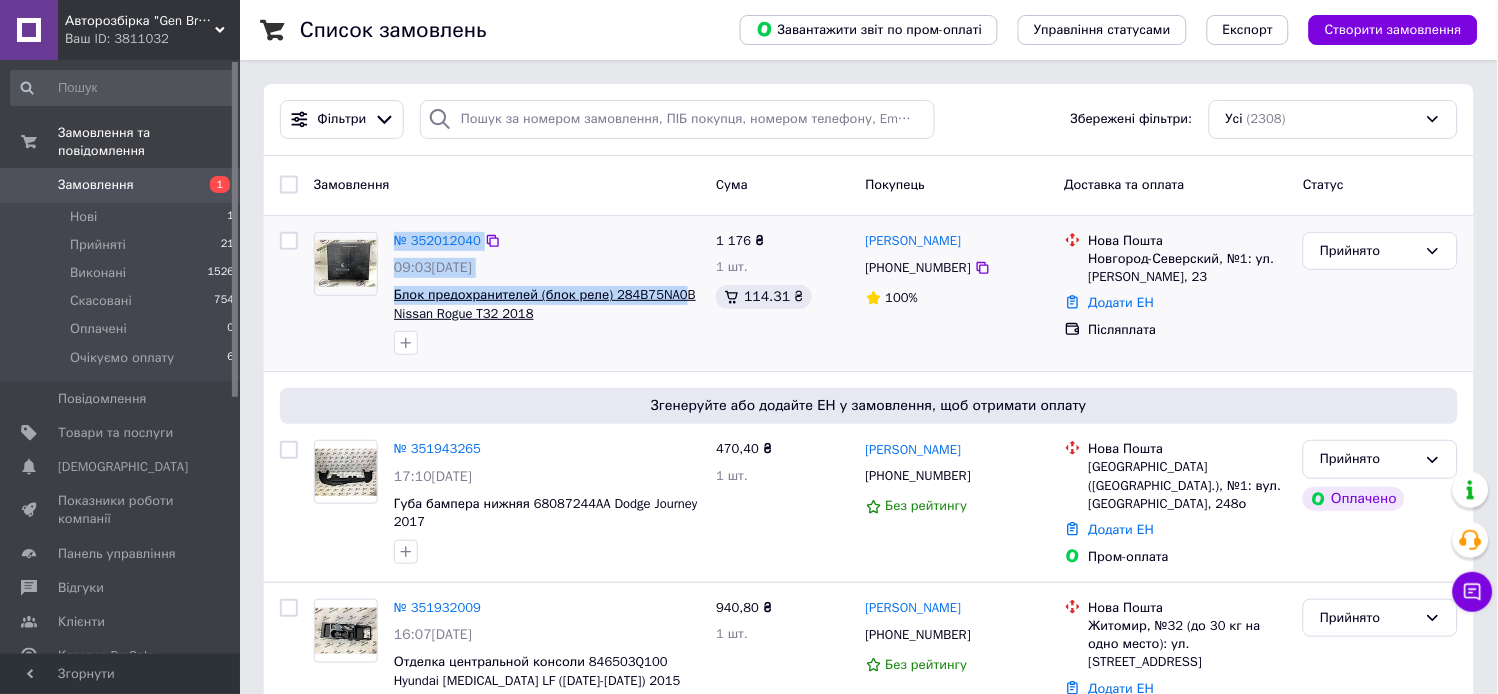 drag, startPoint x: 383, startPoint y: 321, endPoint x: 471, endPoint y: 325, distance: 88.09086 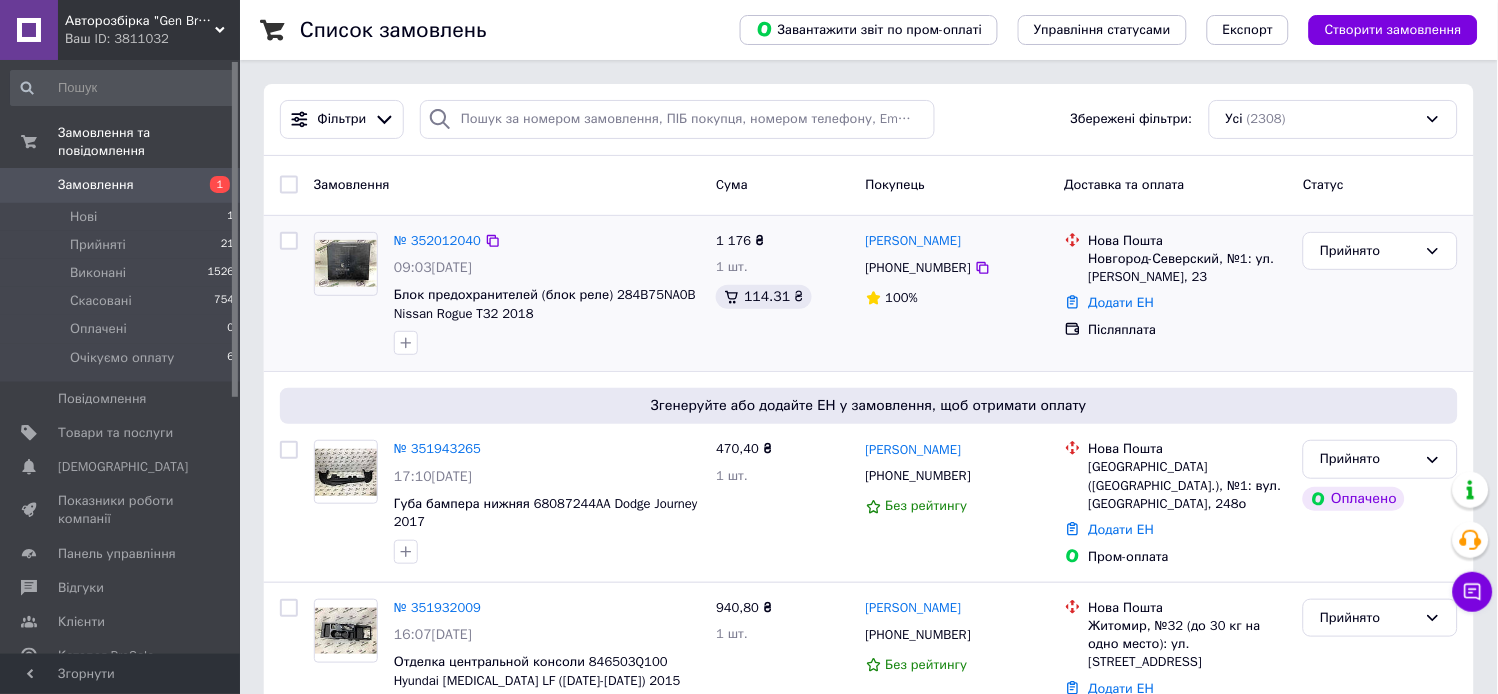 click at bounding box center [547, 343] 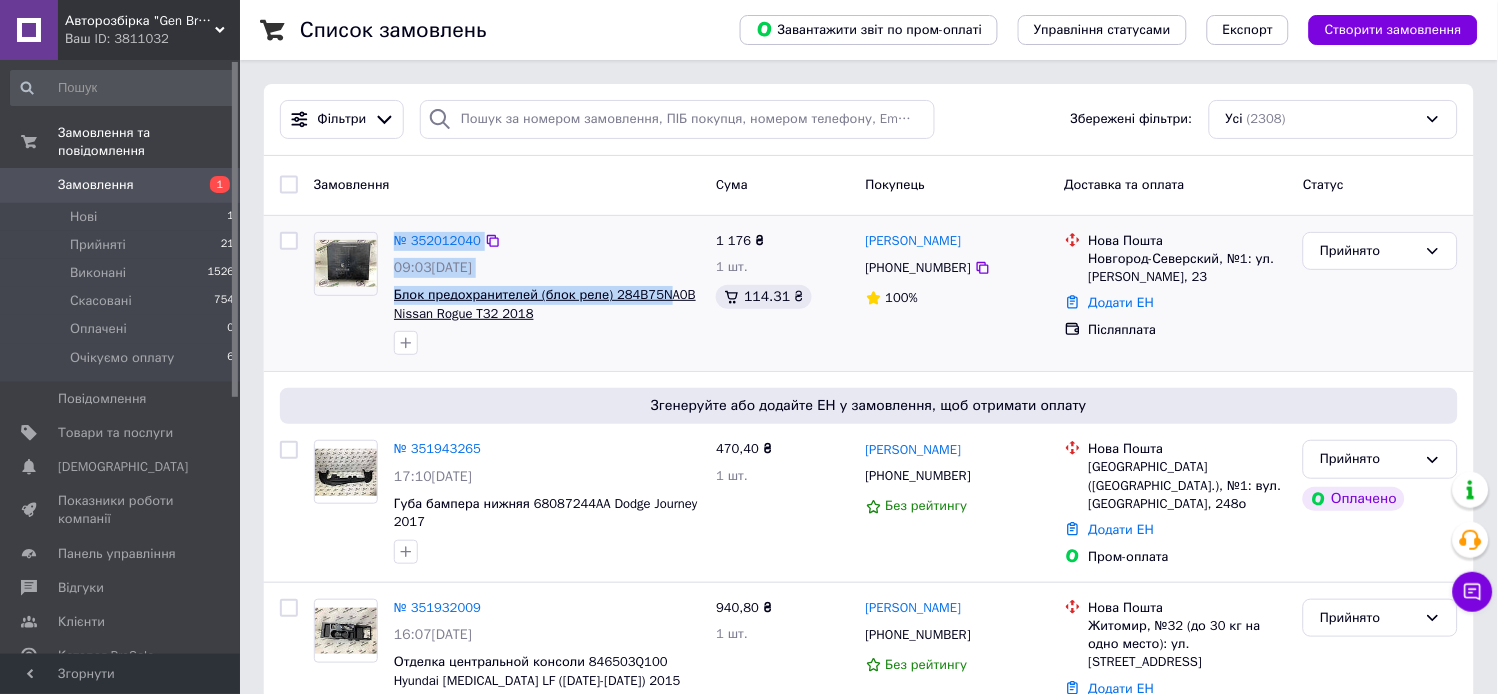 drag, startPoint x: 408, startPoint y: 324, endPoint x: 456, endPoint y: 325, distance: 48.010414 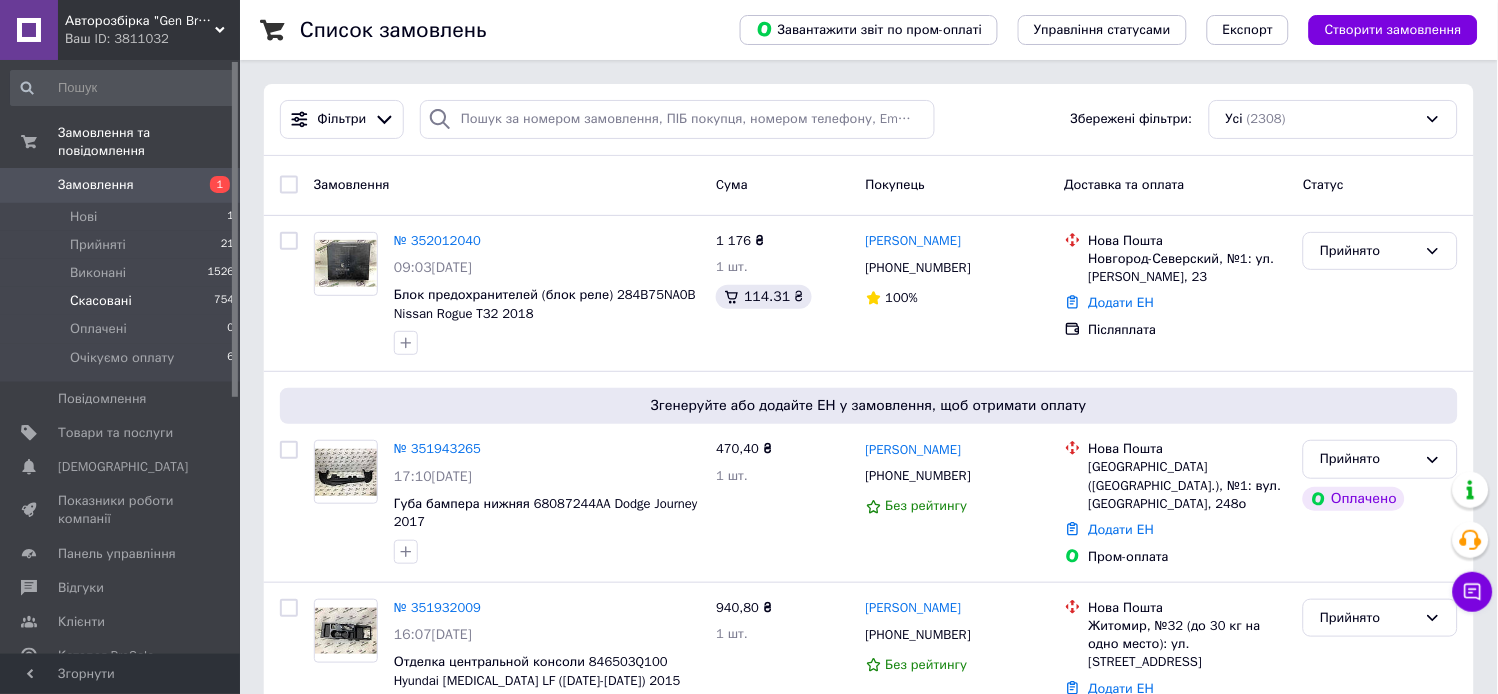 click on "754" at bounding box center [224, 301] 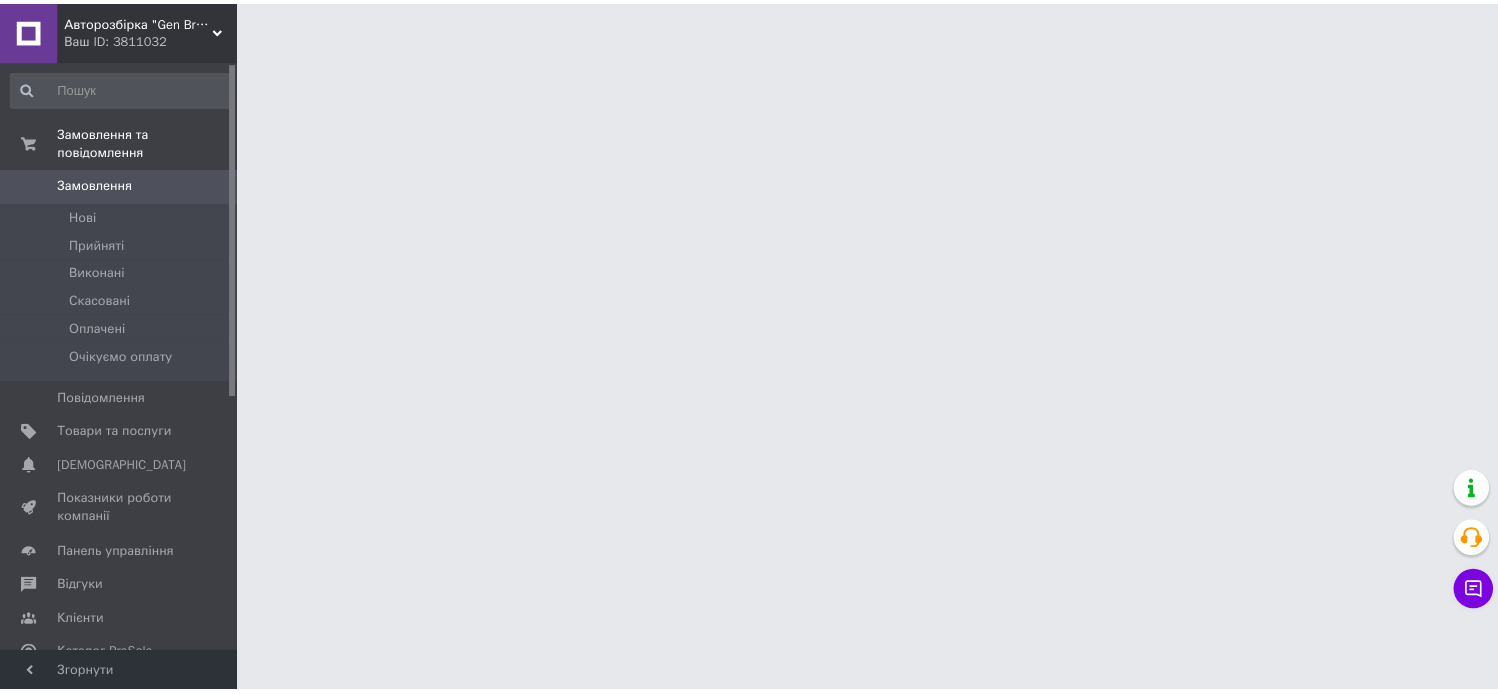 scroll, scrollTop: 0, scrollLeft: 0, axis: both 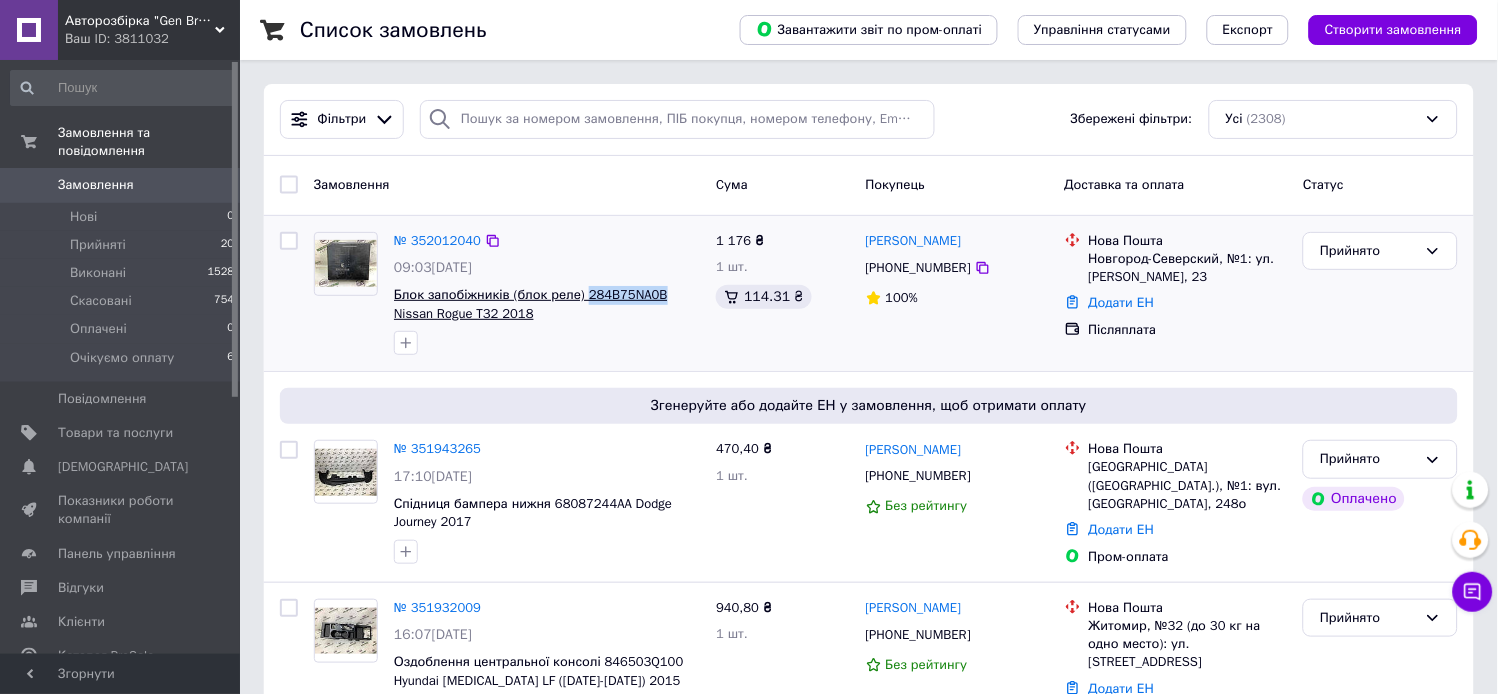 drag, startPoint x: 701, startPoint y: 301, endPoint x: 612, endPoint y: 310, distance: 89.453896 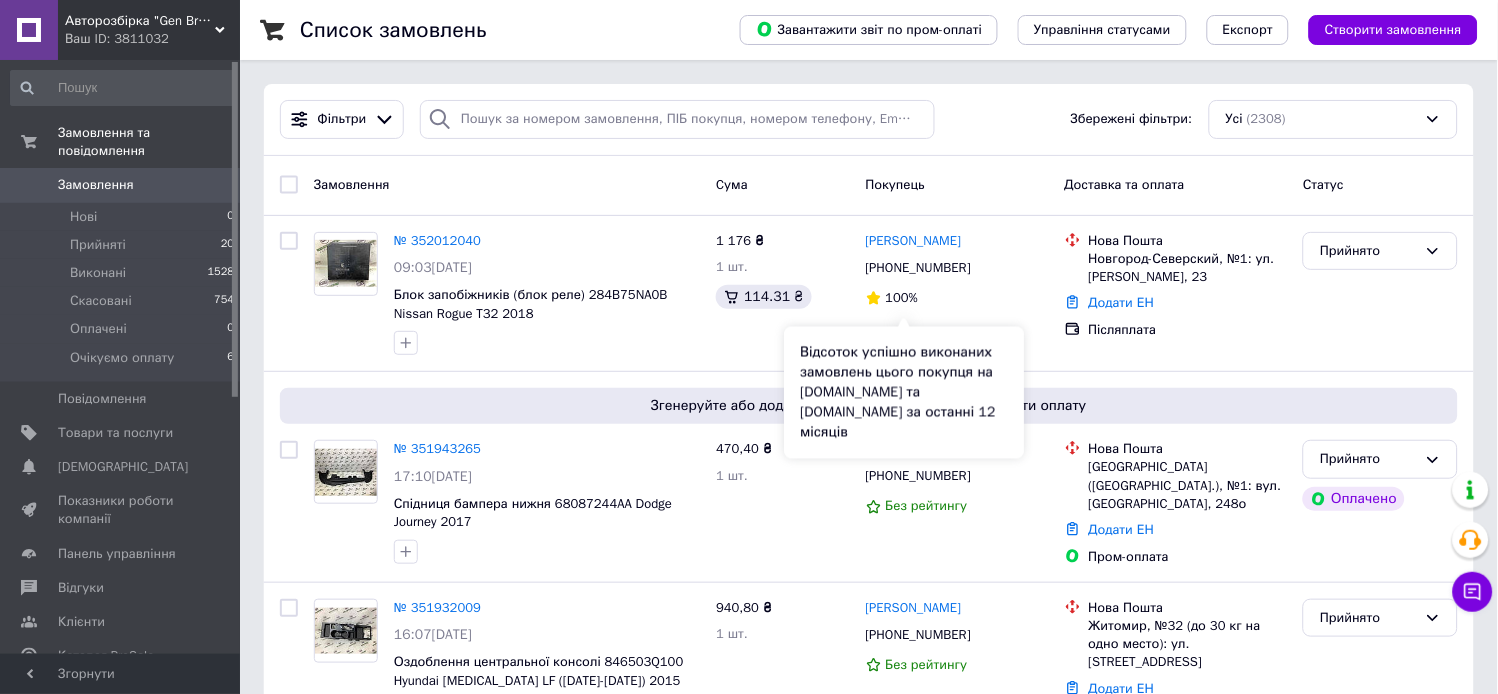 click on "Відсоток успішно виконаних замовлень цього покупця на [DOMAIN_NAME] та [DOMAIN_NAME] за останні 12 місяців" at bounding box center [904, 393] 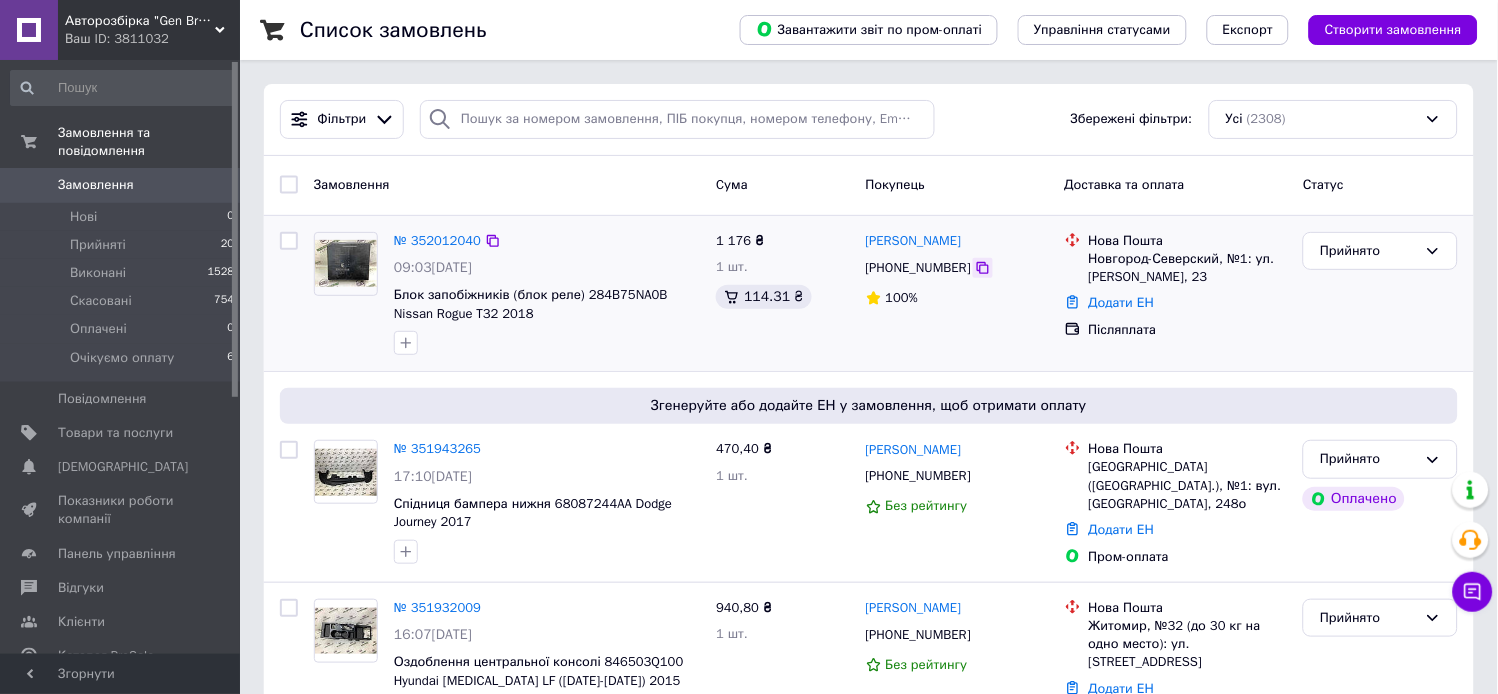 click 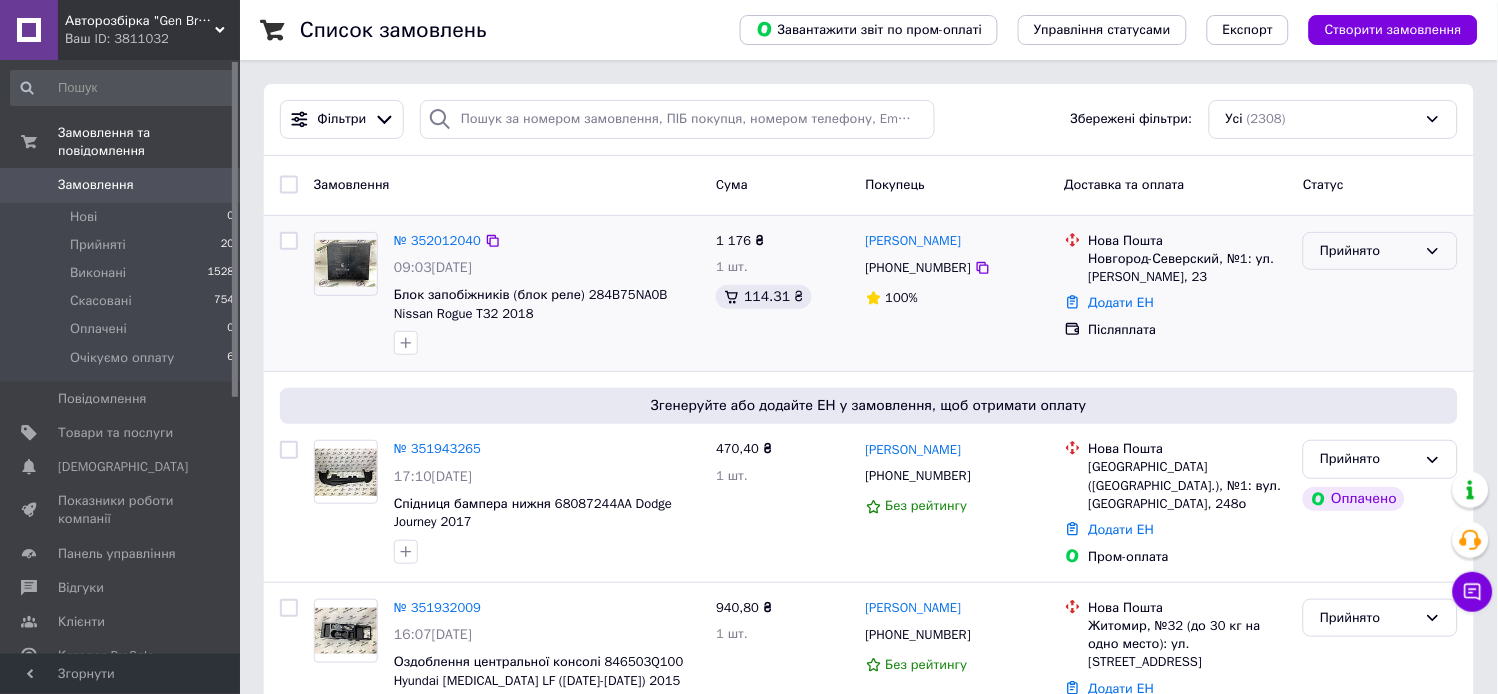 click on "Прийнято" at bounding box center (1368, 251) 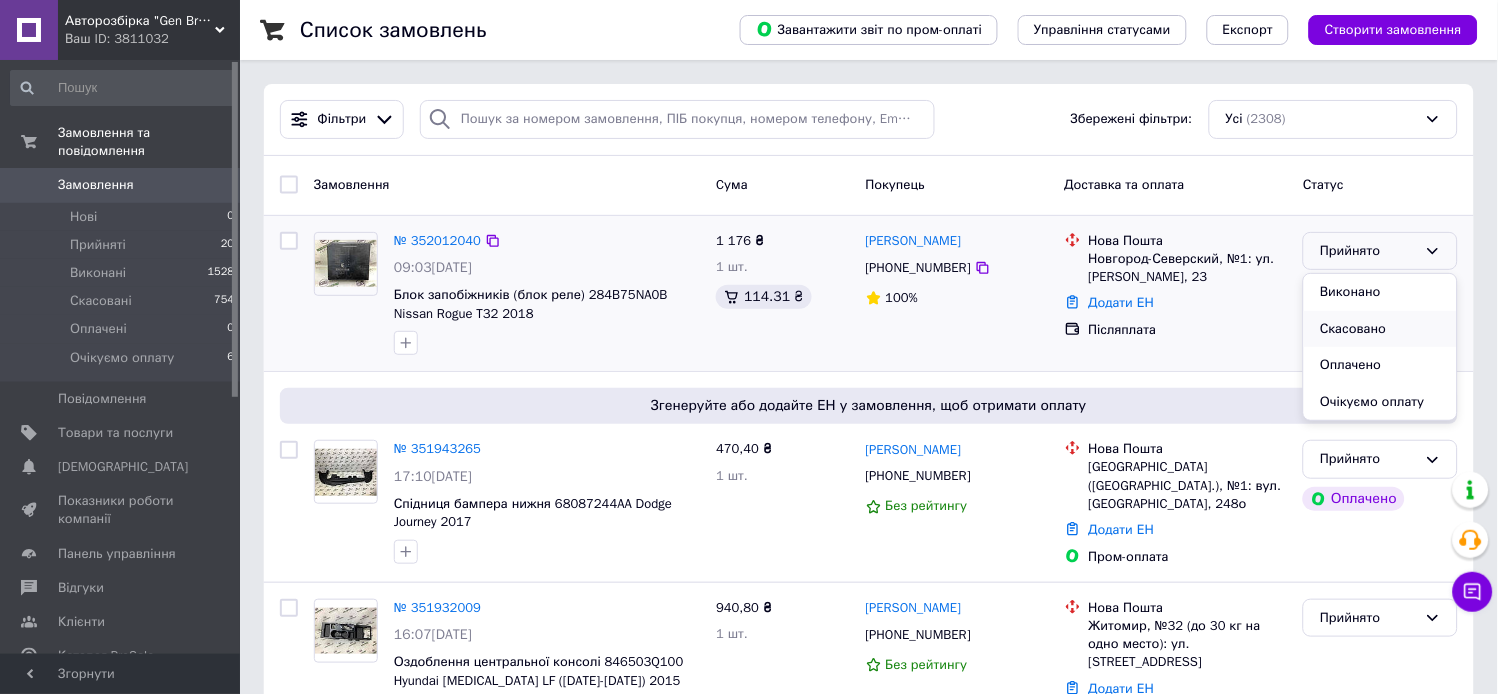click on "Скасовано" at bounding box center [1380, 329] 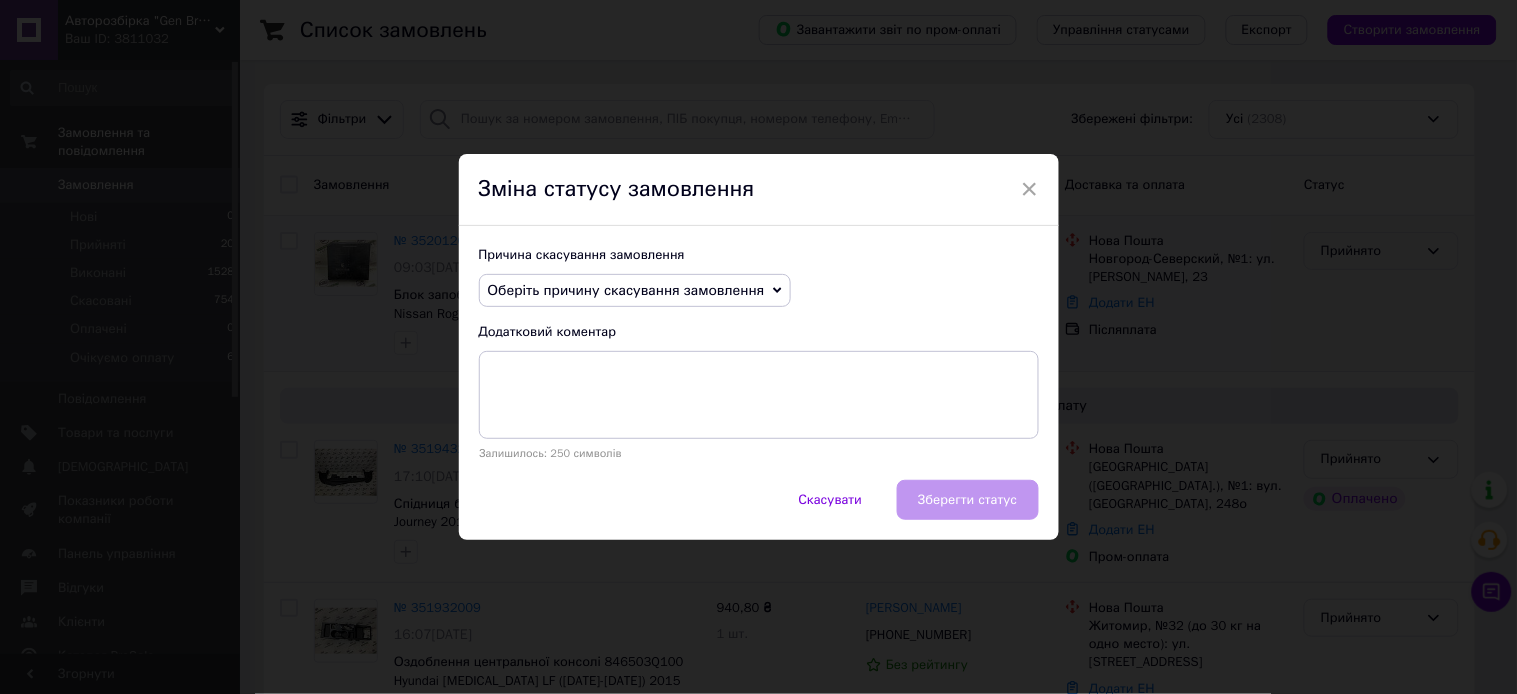 click on "Оберіть причину скасування замовлення" at bounding box center (626, 290) 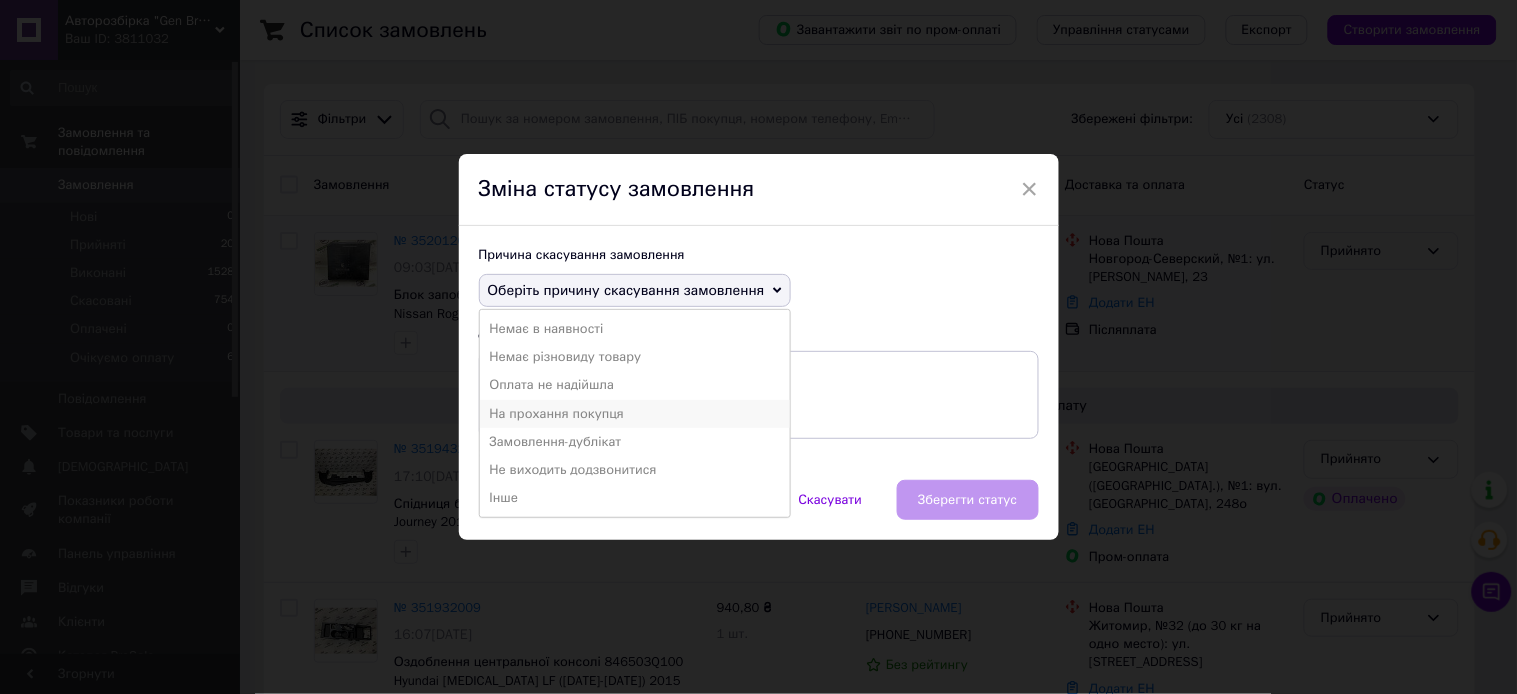 click on "На прохання покупця" at bounding box center [635, 414] 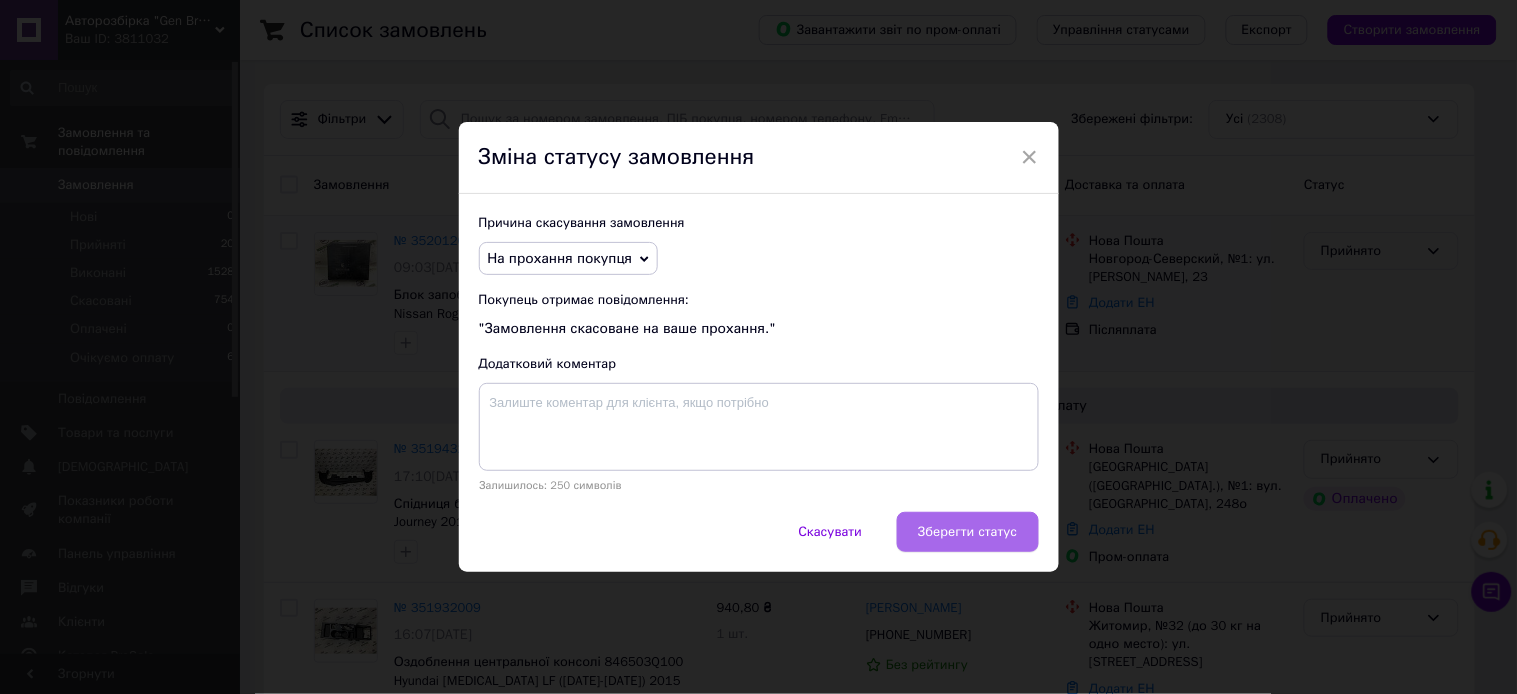 click on "Зберегти статус" at bounding box center (967, 532) 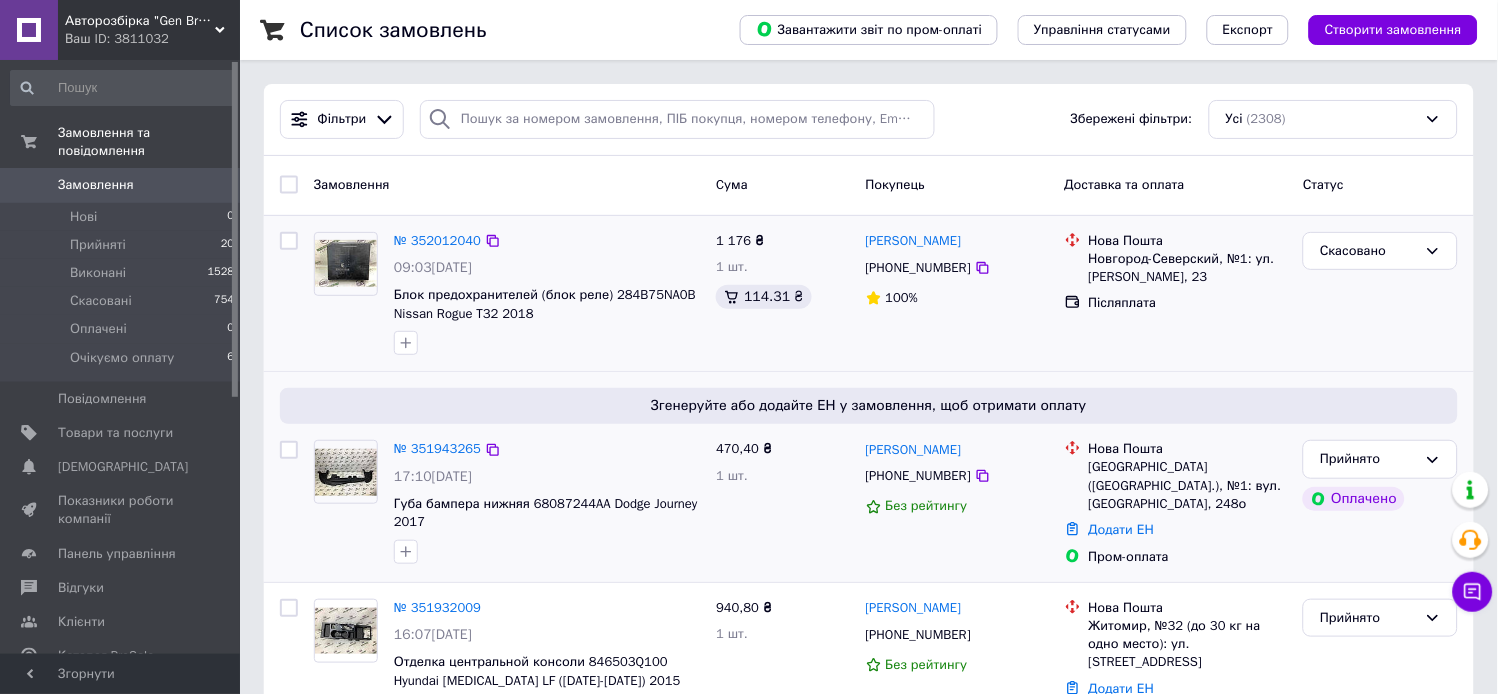 scroll, scrollTop: 222, scrollLeft: 0, axis: vertical 